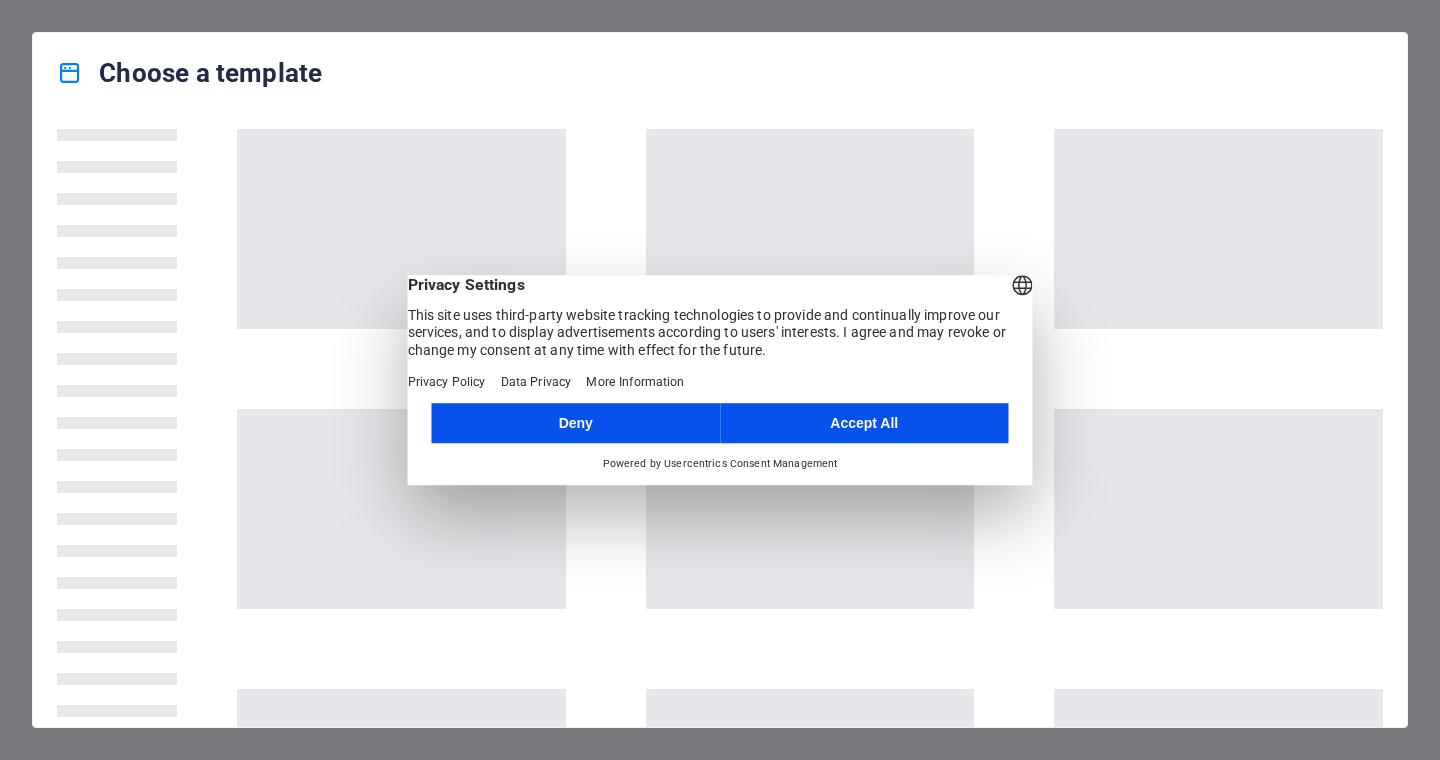 scroll, scrollTop: 0, scrollLeft: 0, axis: both 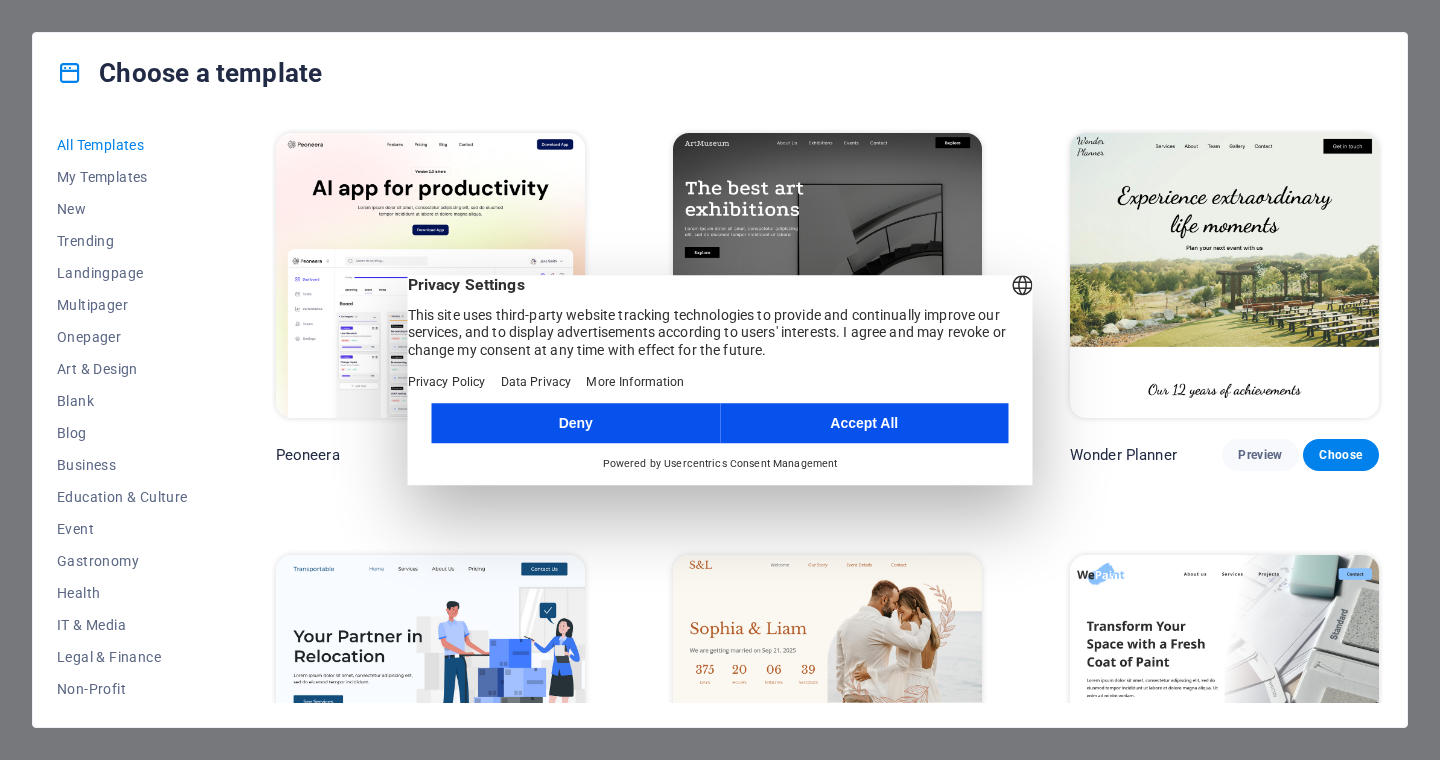 click on "Deny" at bounding box center [576, 423] 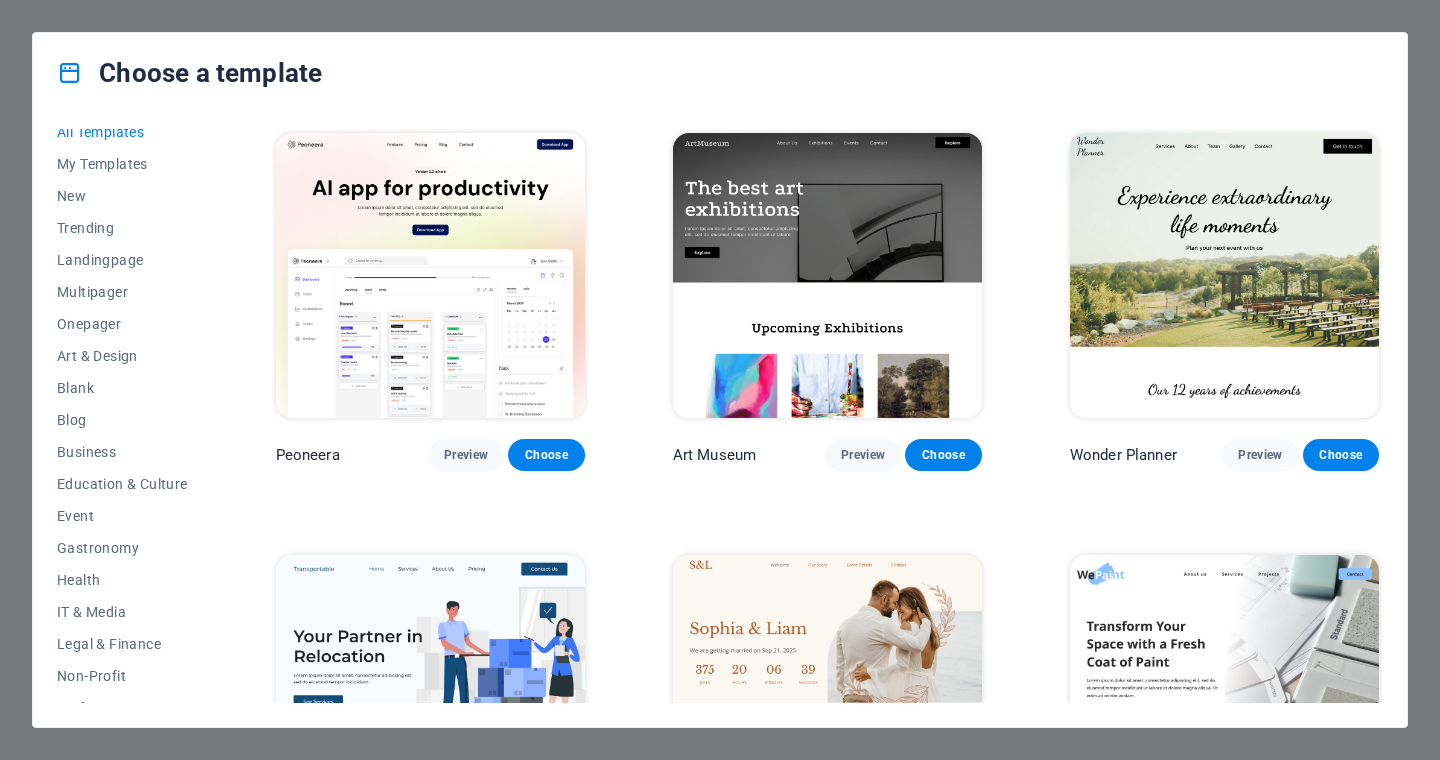 scroll, scrollTop: 226, scrollLeft: 0, axis: vertical 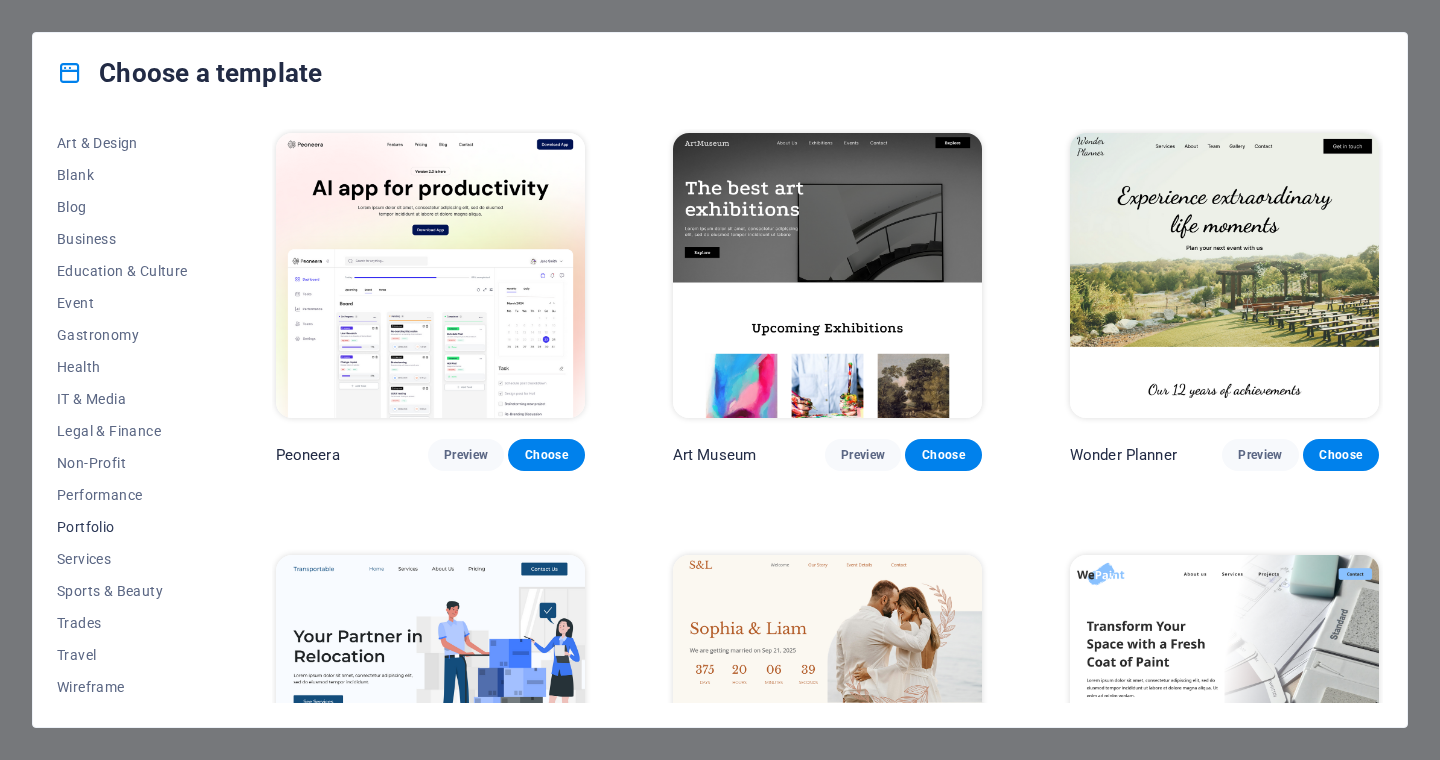 click on "Portfolio" at bounding box center [122, 527] 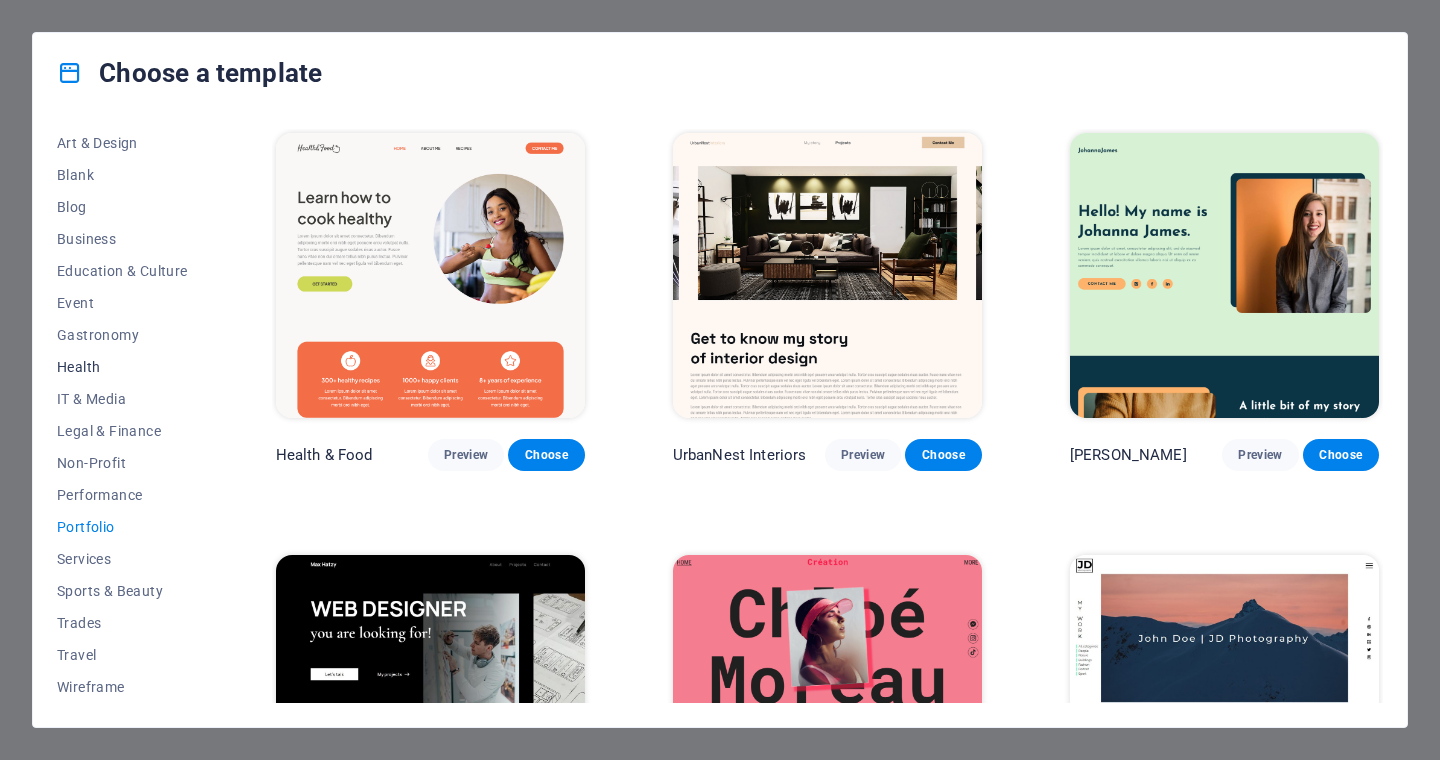 scroll, scrollTop: 0, scrollLeft: 0, axis: both 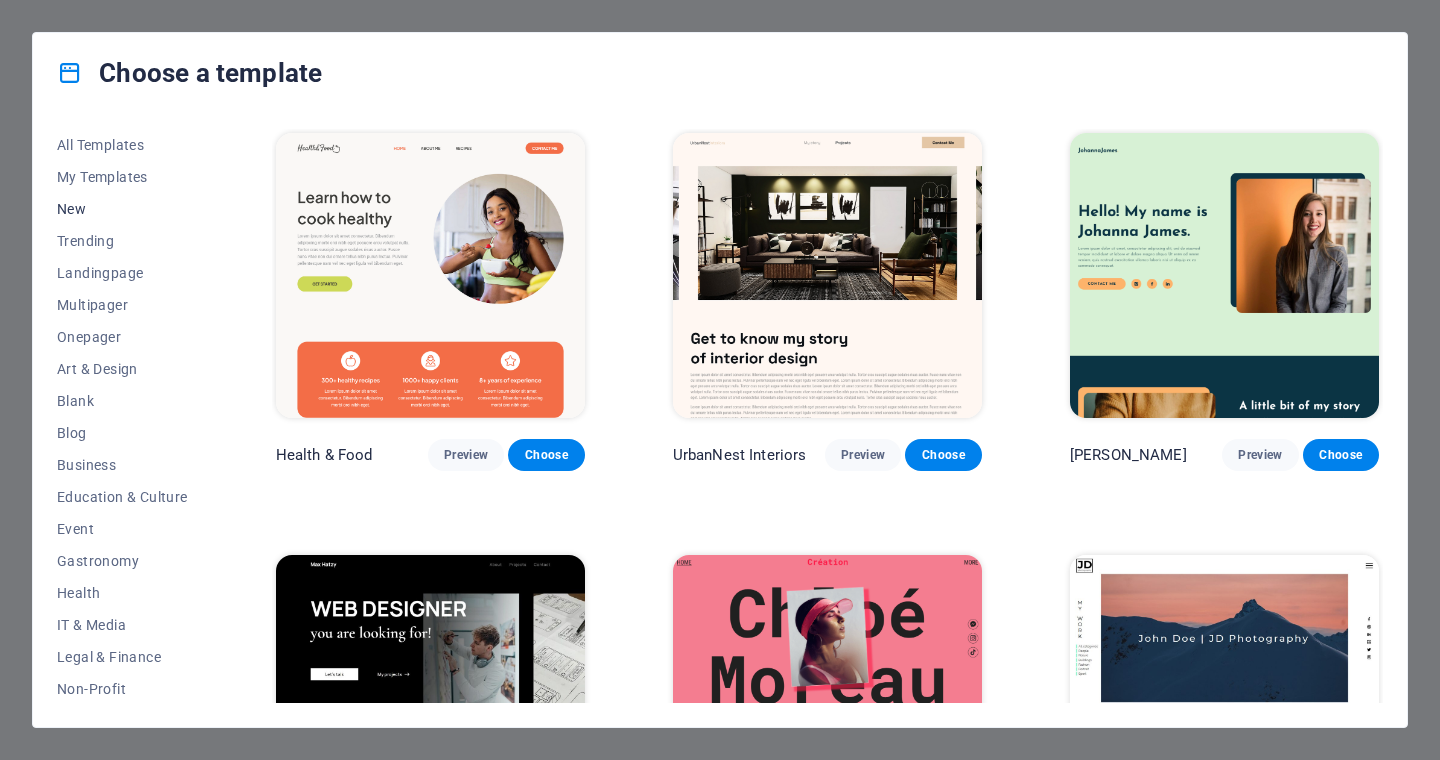 click on "New" at bounding box center [122, 209] 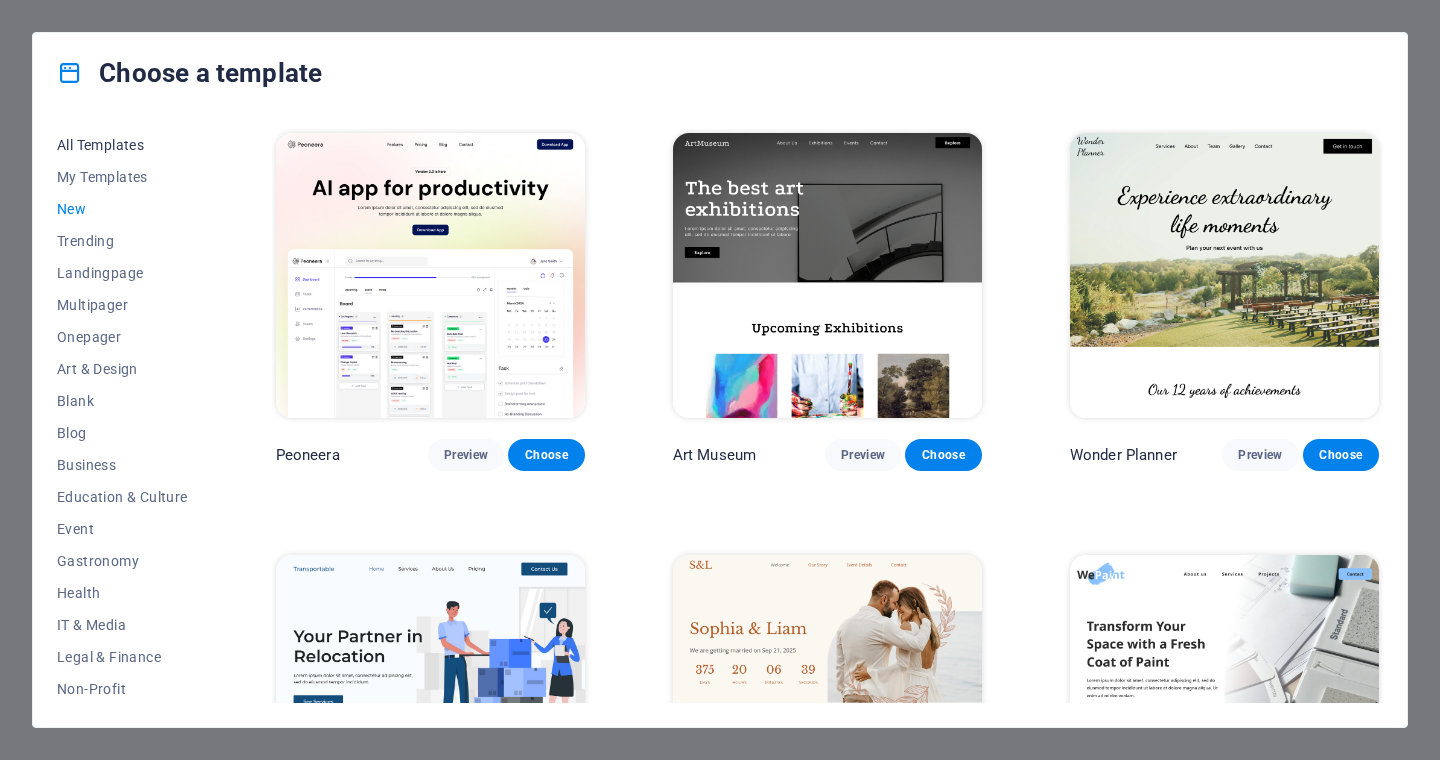 click on "All Templates" at bounding box center [122, 145] 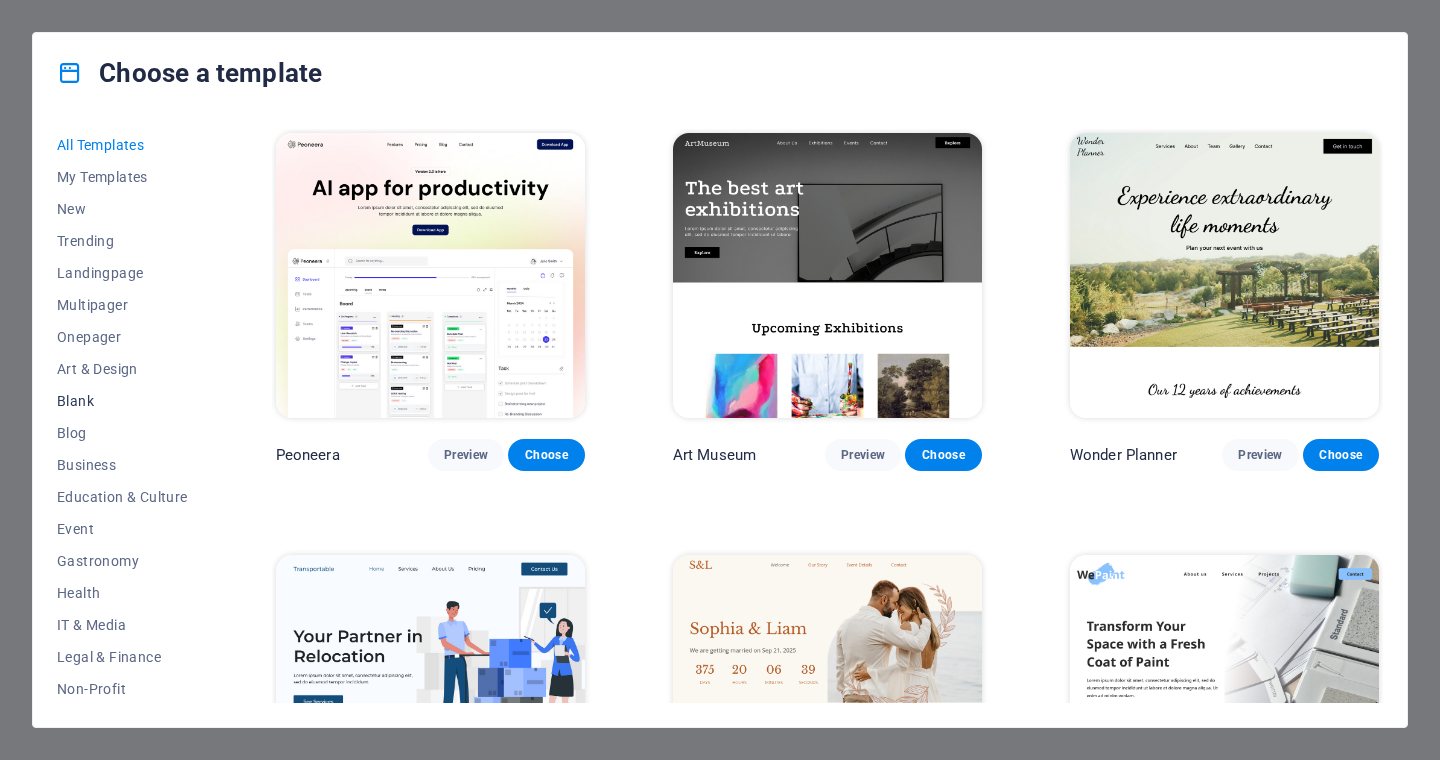 click on "Blank" at bounding box center (122, 401) 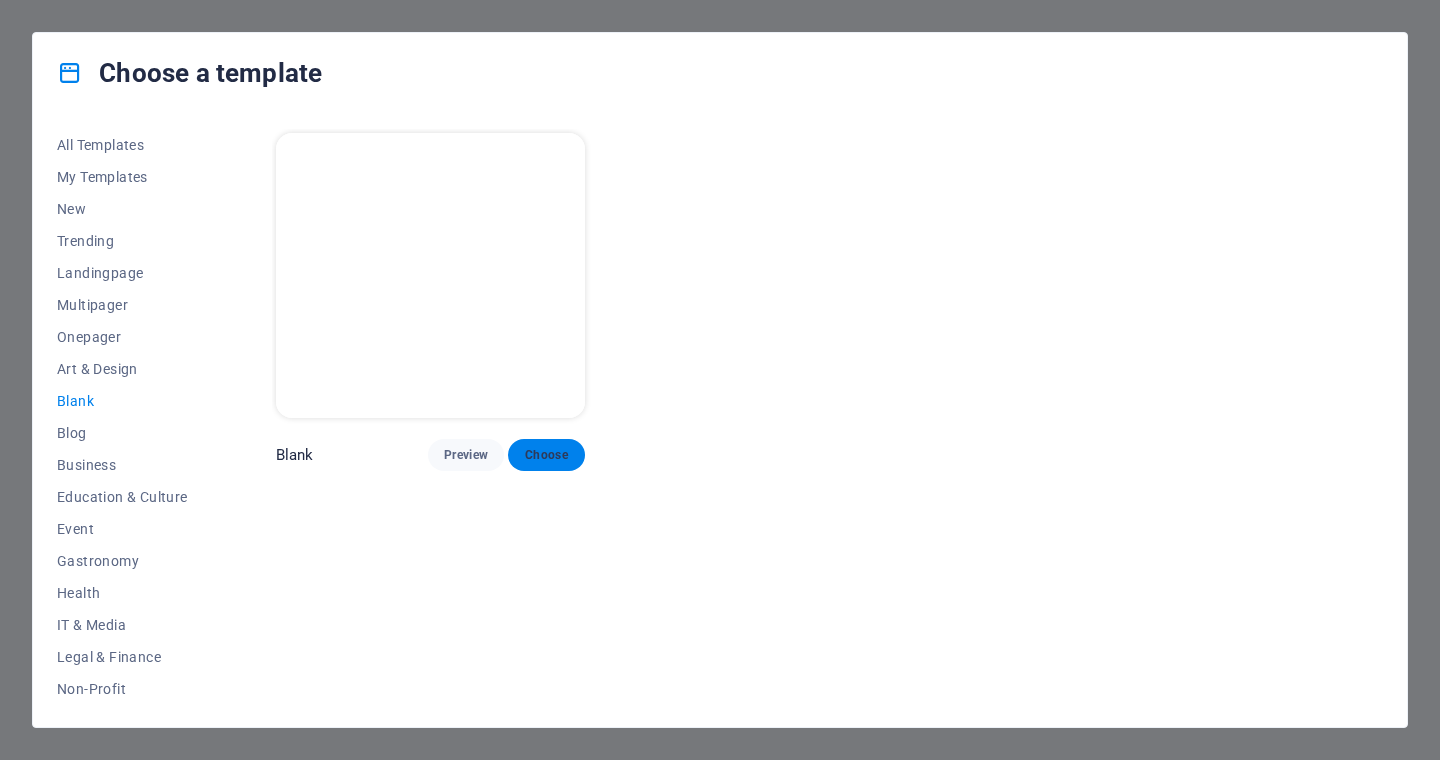 click on "Choose" at bounding box center (546, 455) 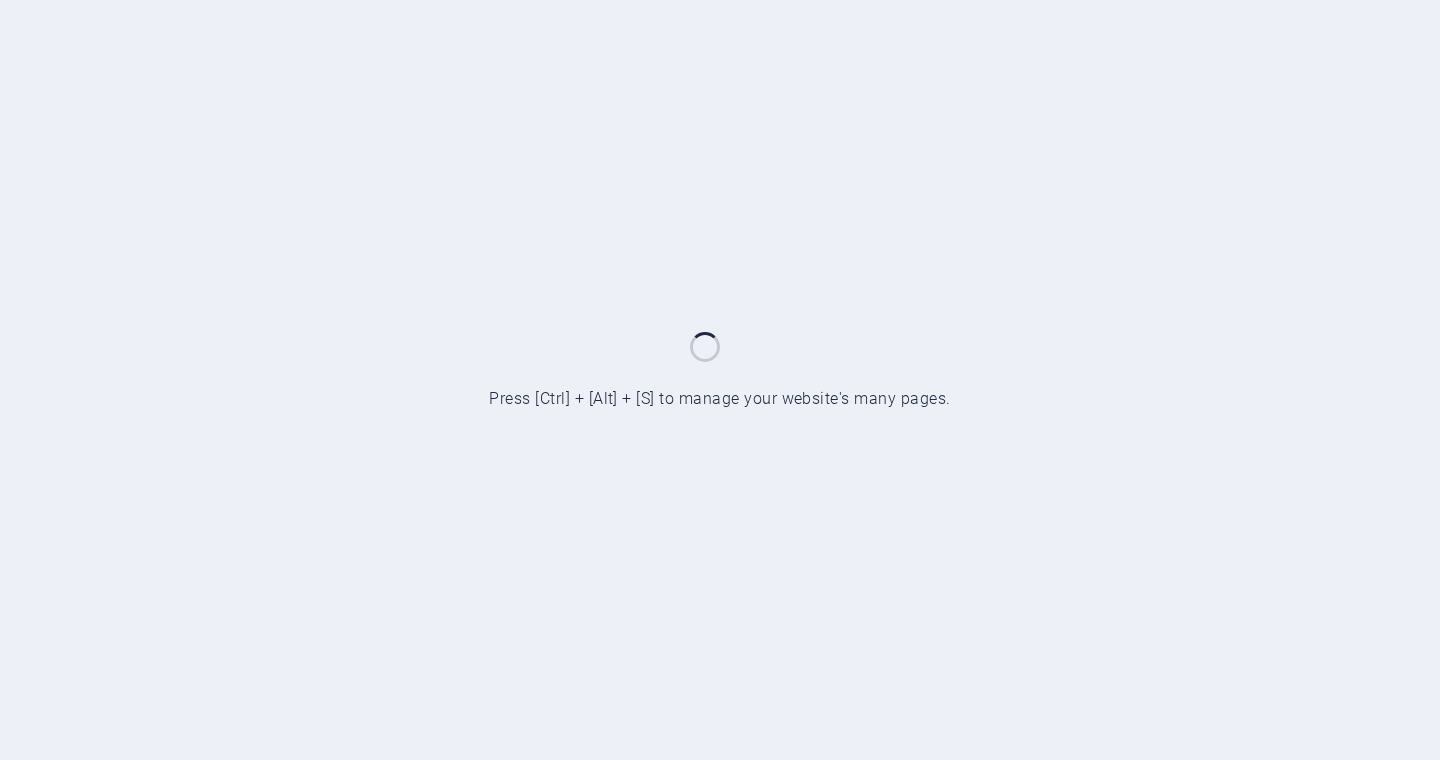 scroll, scrollTop: 0, scrollLeft: 0, axis: both 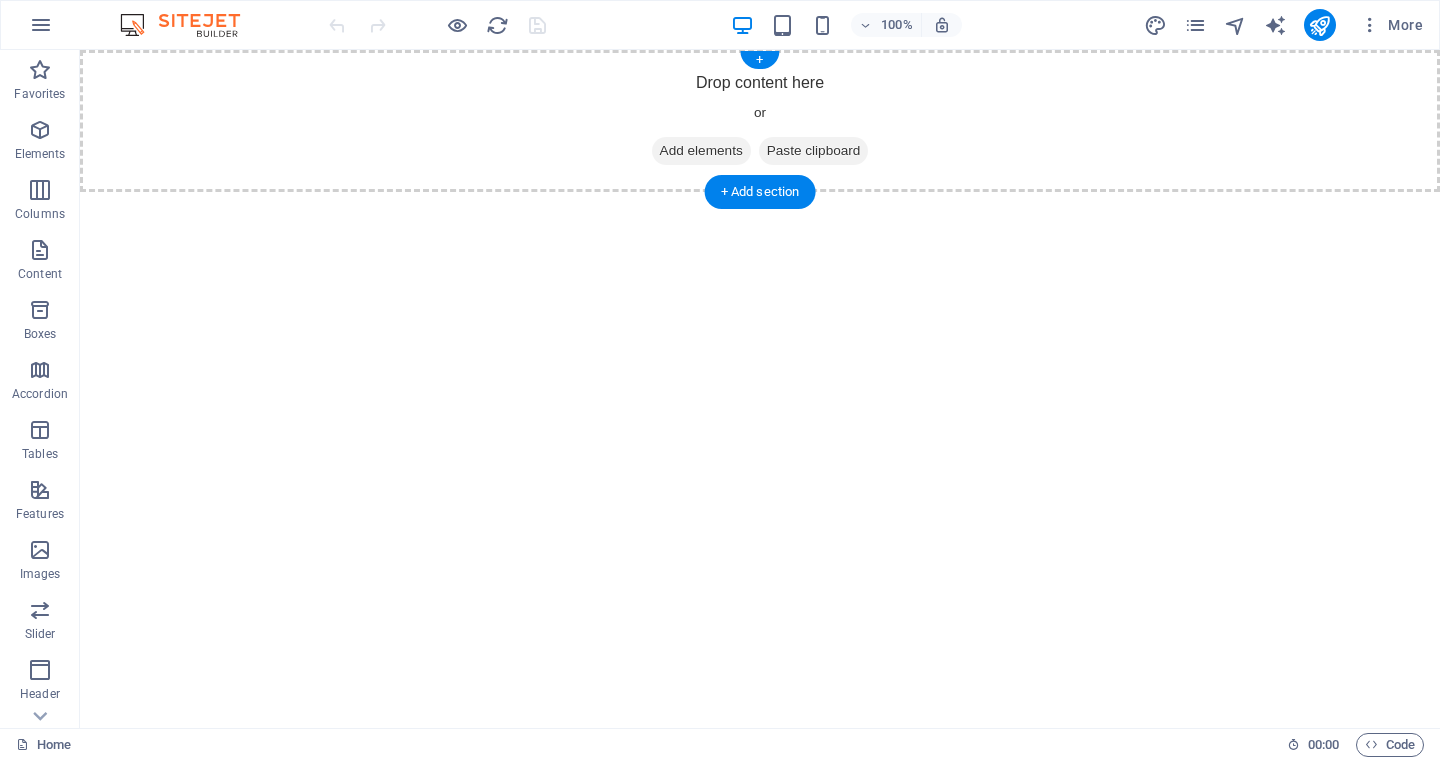 click on "Add elements" at bounding box center [701, 151] 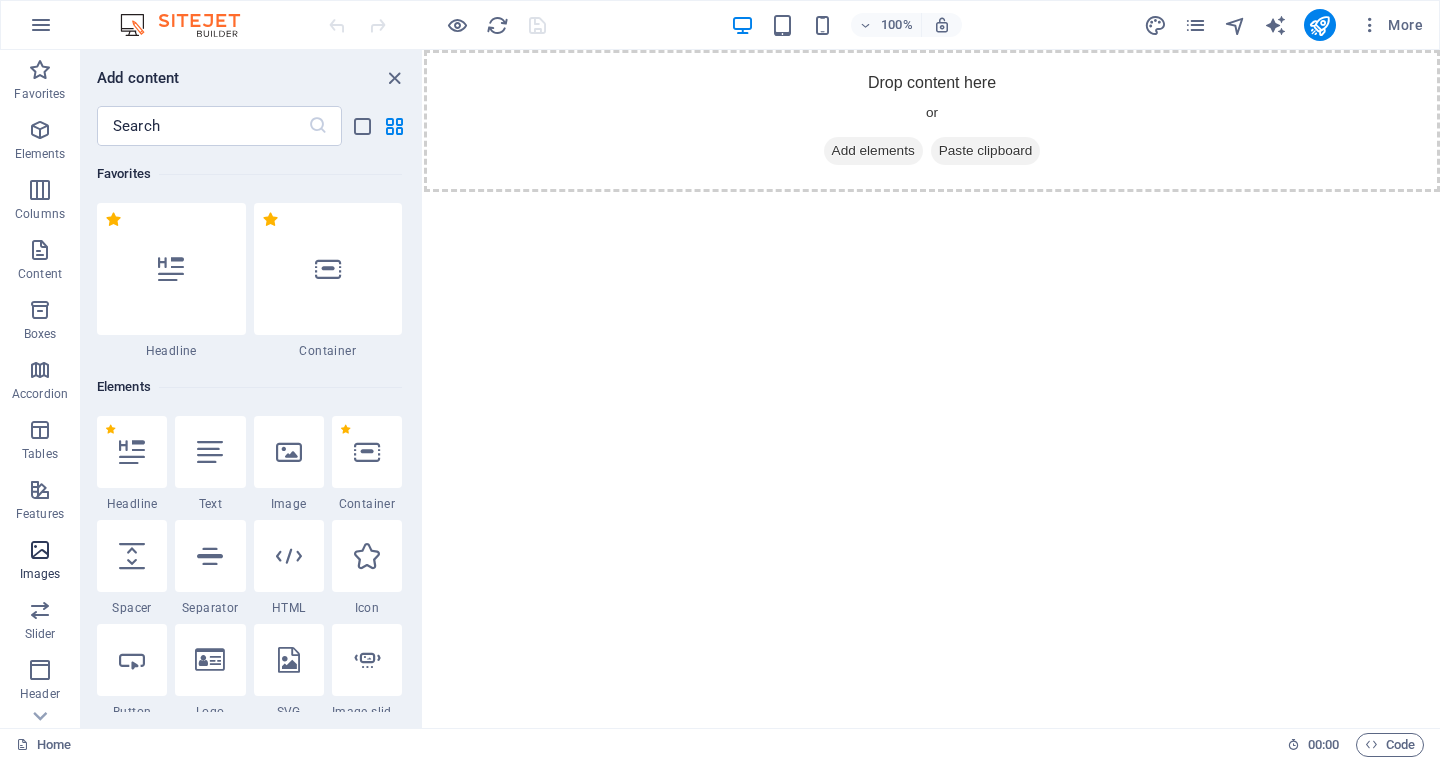 click on "Images" at bounding box center [40, 574] 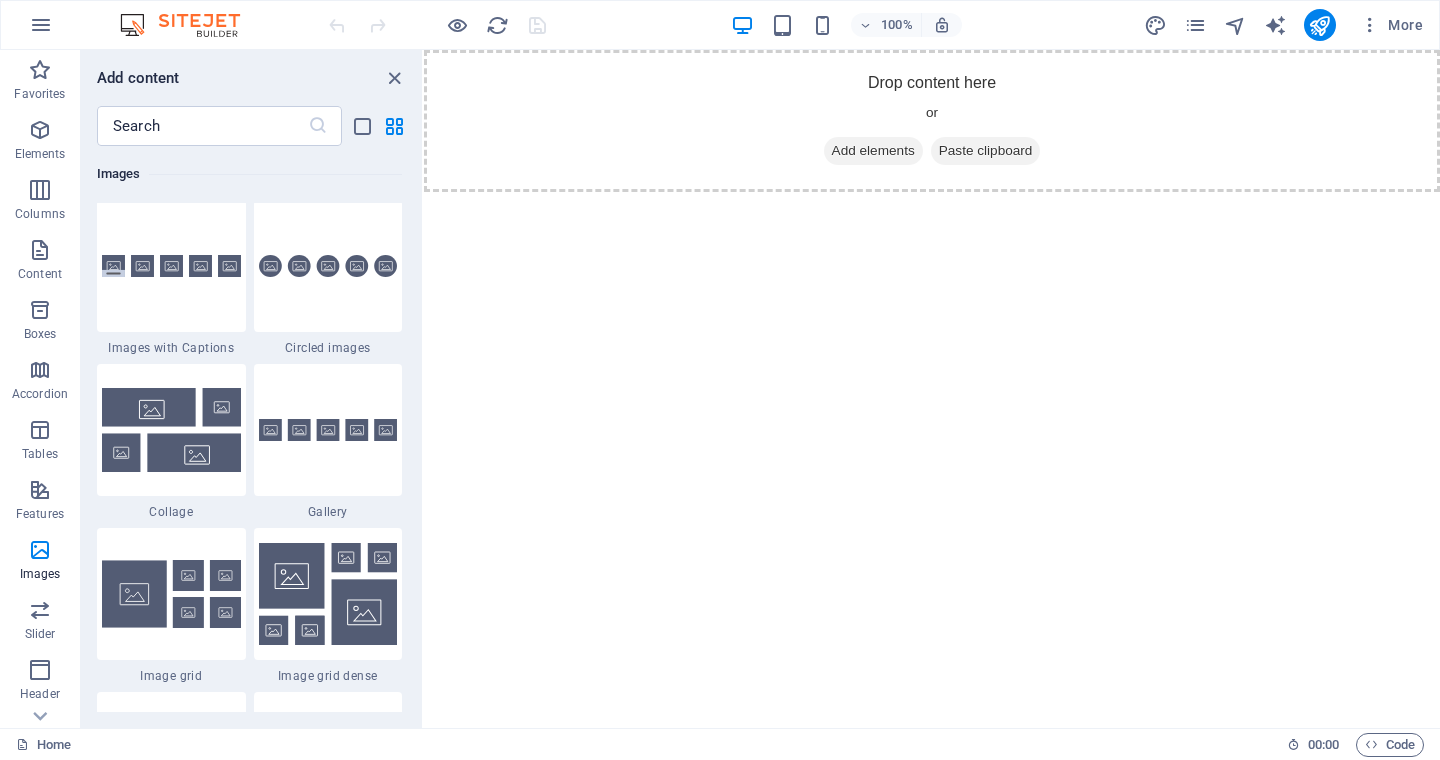 scroll, scrollTop: 9980, scrollLeft: 0, axis: vertical 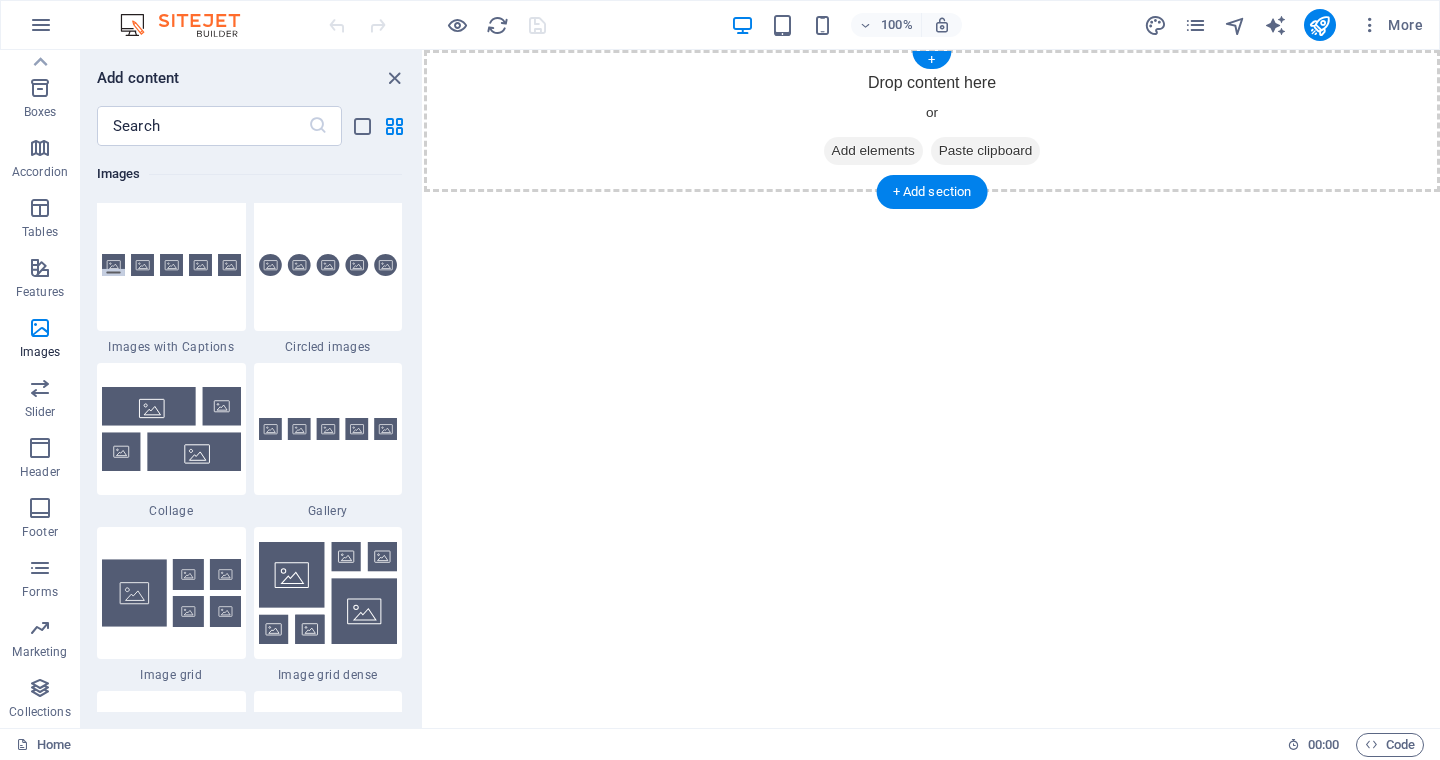 click on "Add elements" at bounding box center (873, 151) 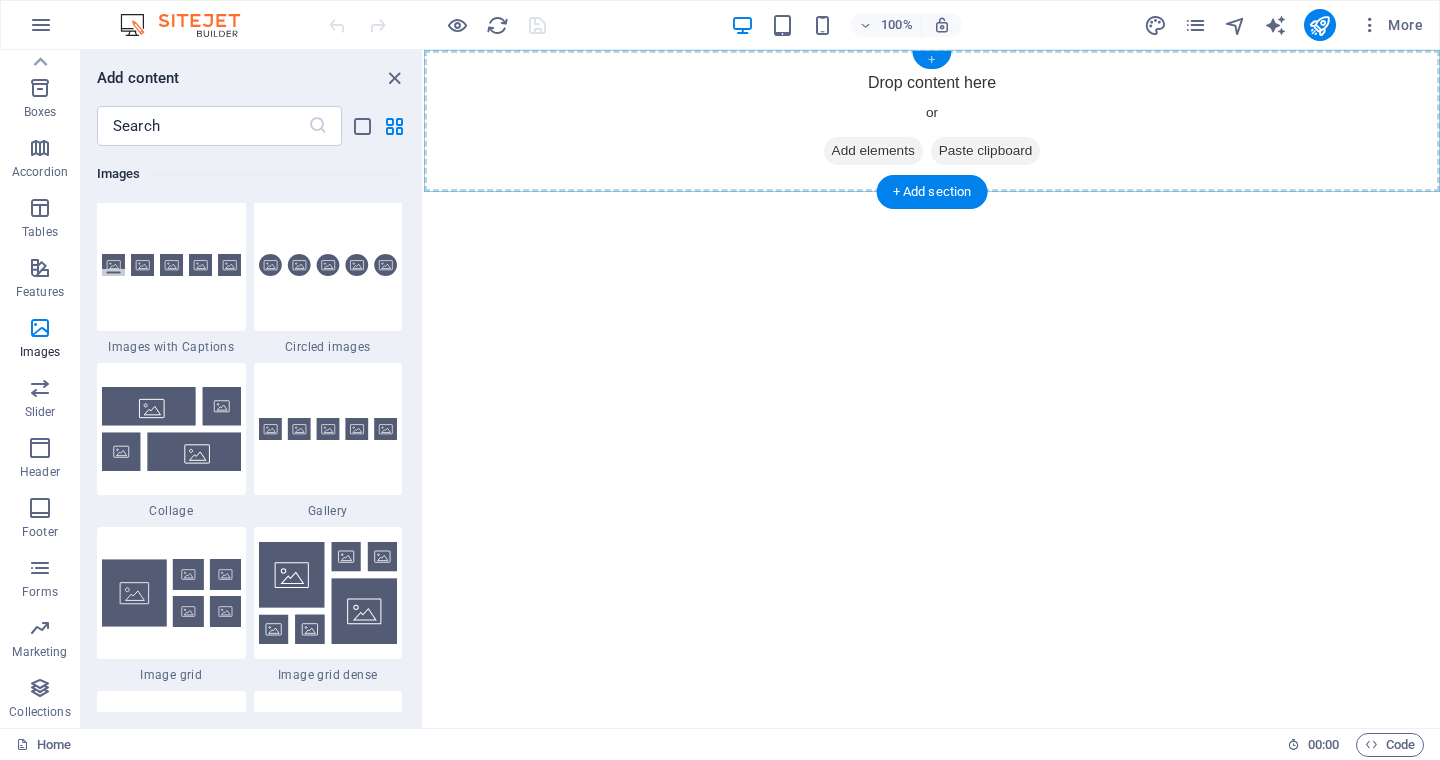 click on "+" at bounding box center (931, 60) 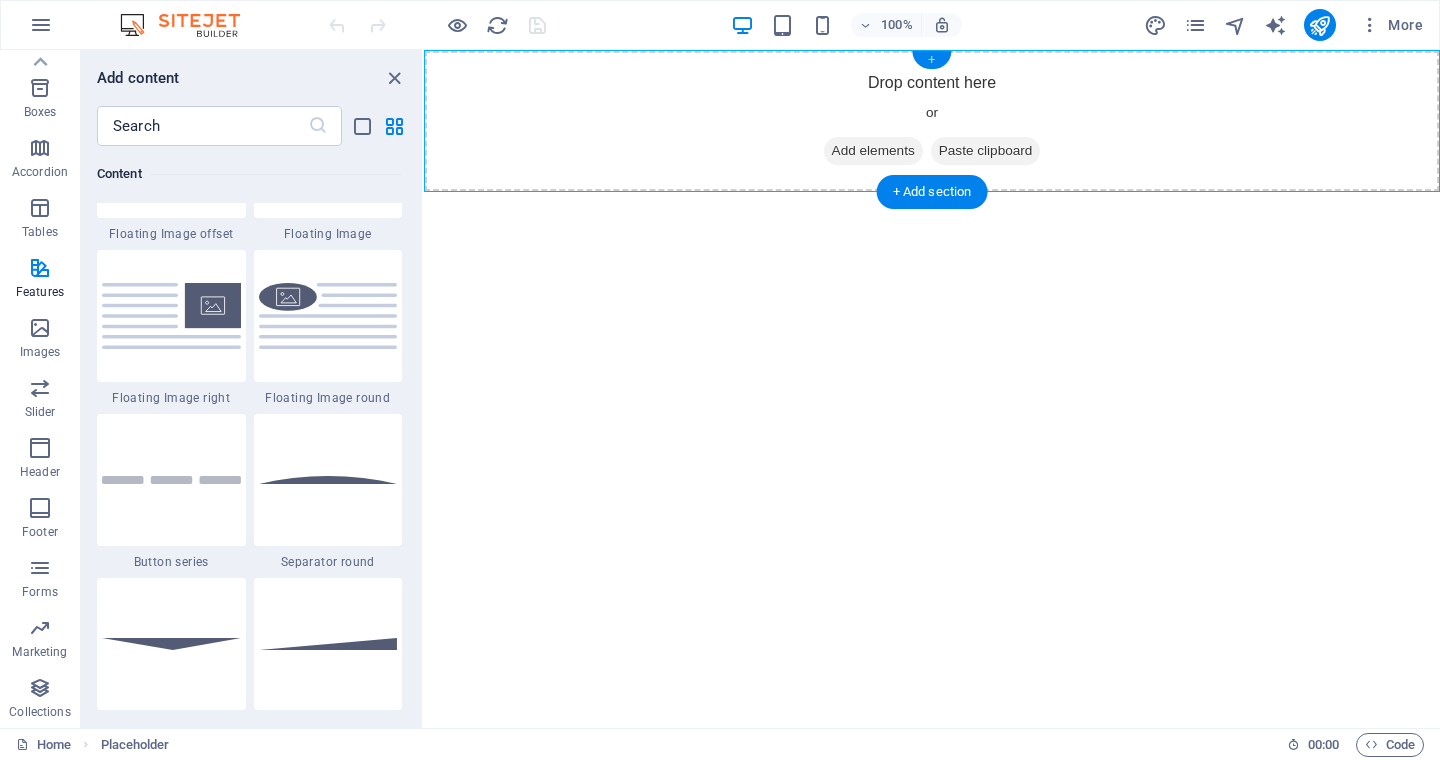 scroll, scrollTop: 3499, scrollLeft: 0, axis: vertical 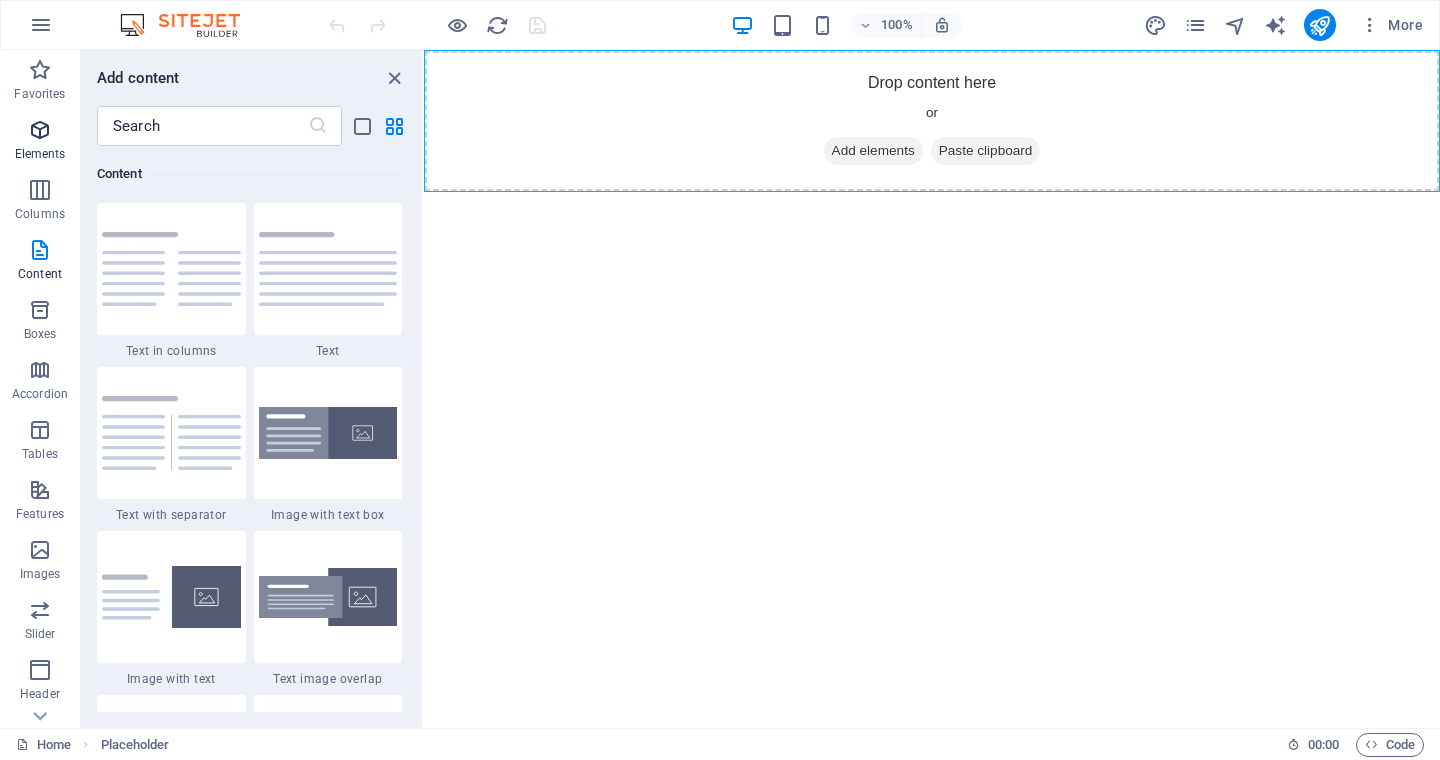 click at bounding box center [40, 130] 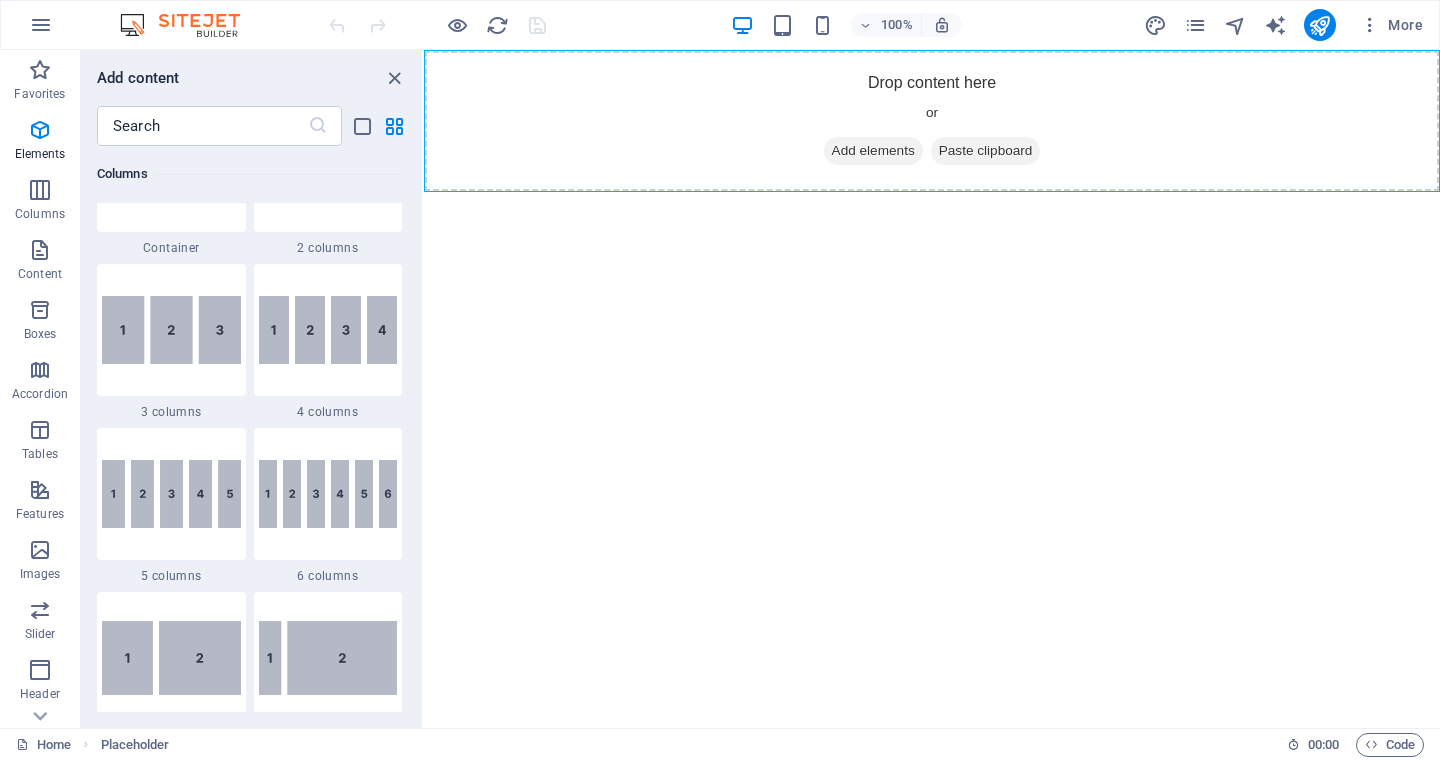 scroll, scrollTop: 1131, scrollLeft: 0, axis: vertical 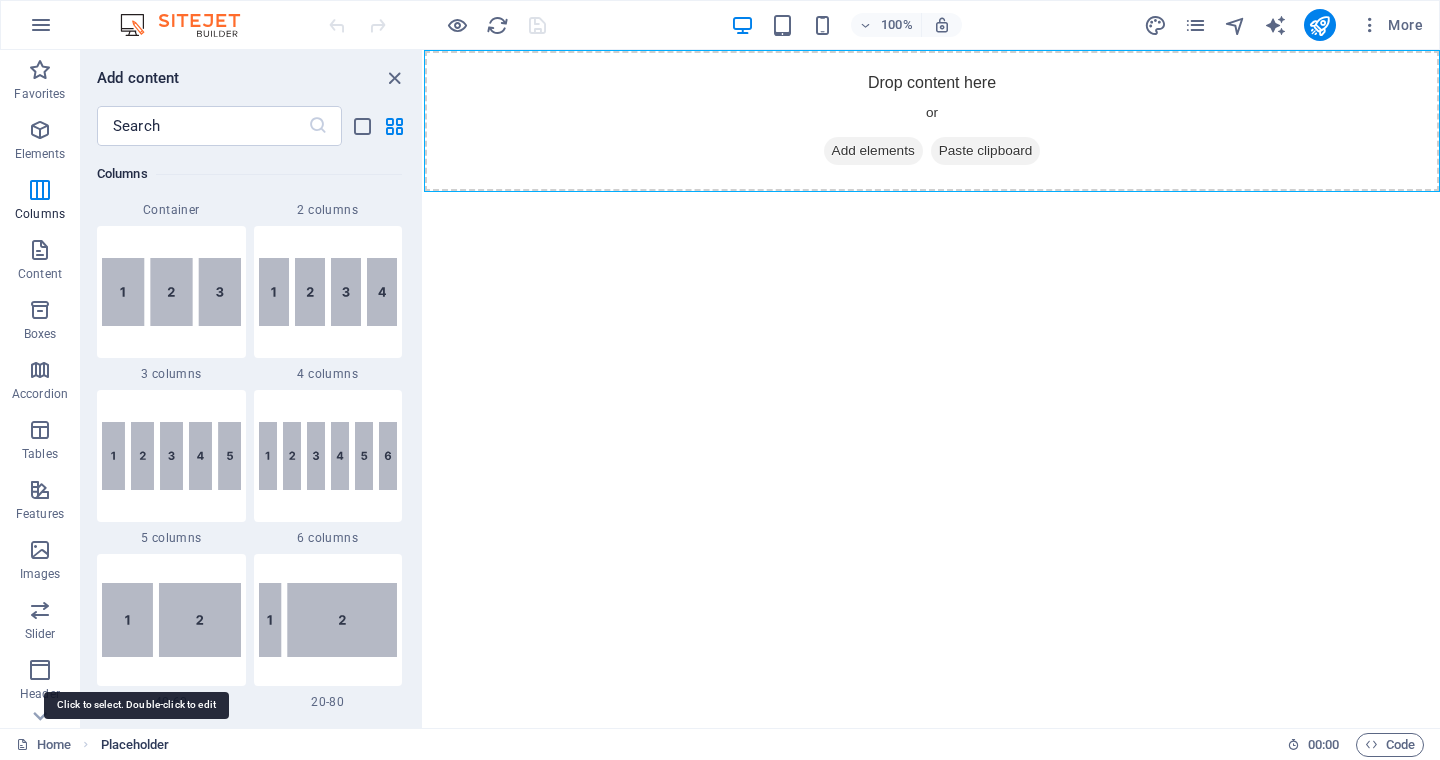 click on "Placeholder" at bounding box center (135, 745) 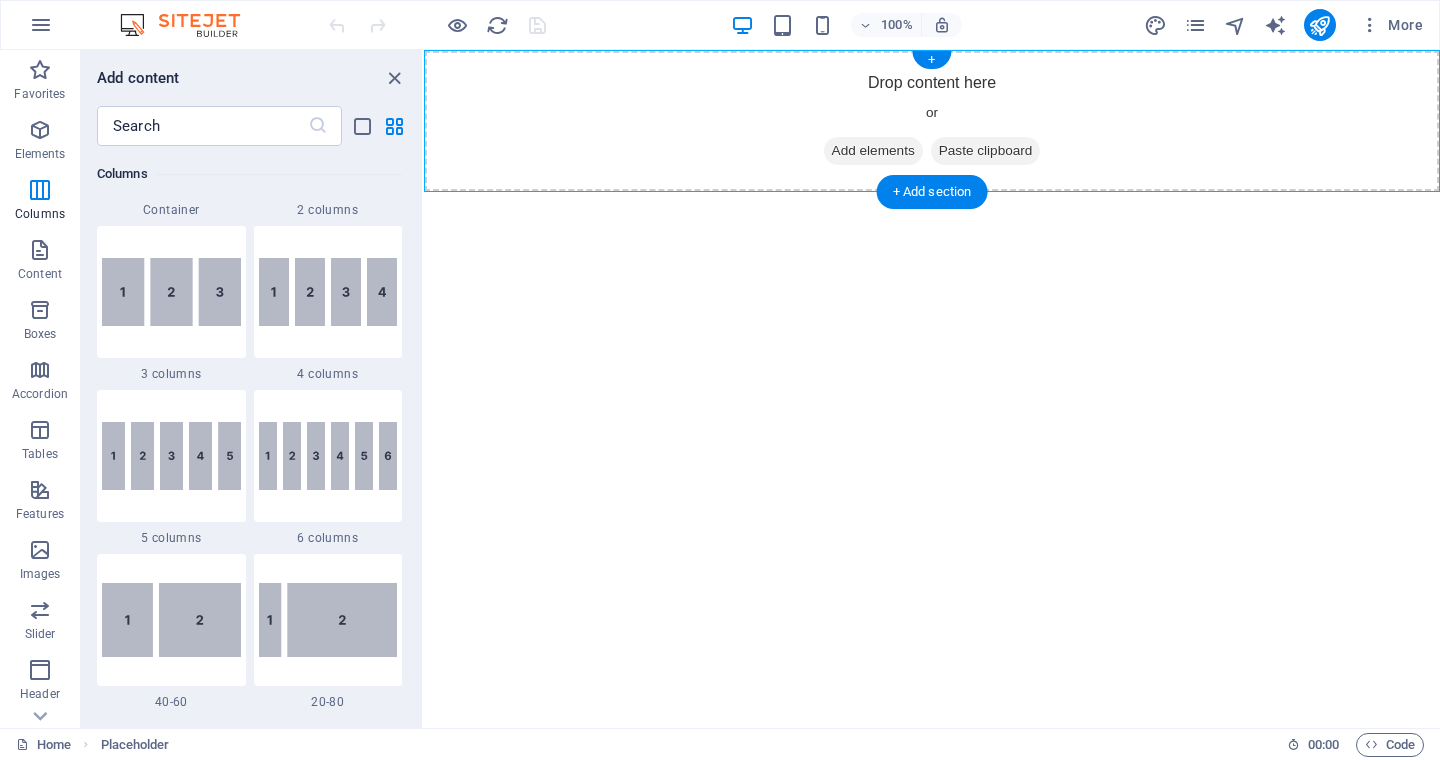 click on "Add elements" at bounding box center [873, 151] 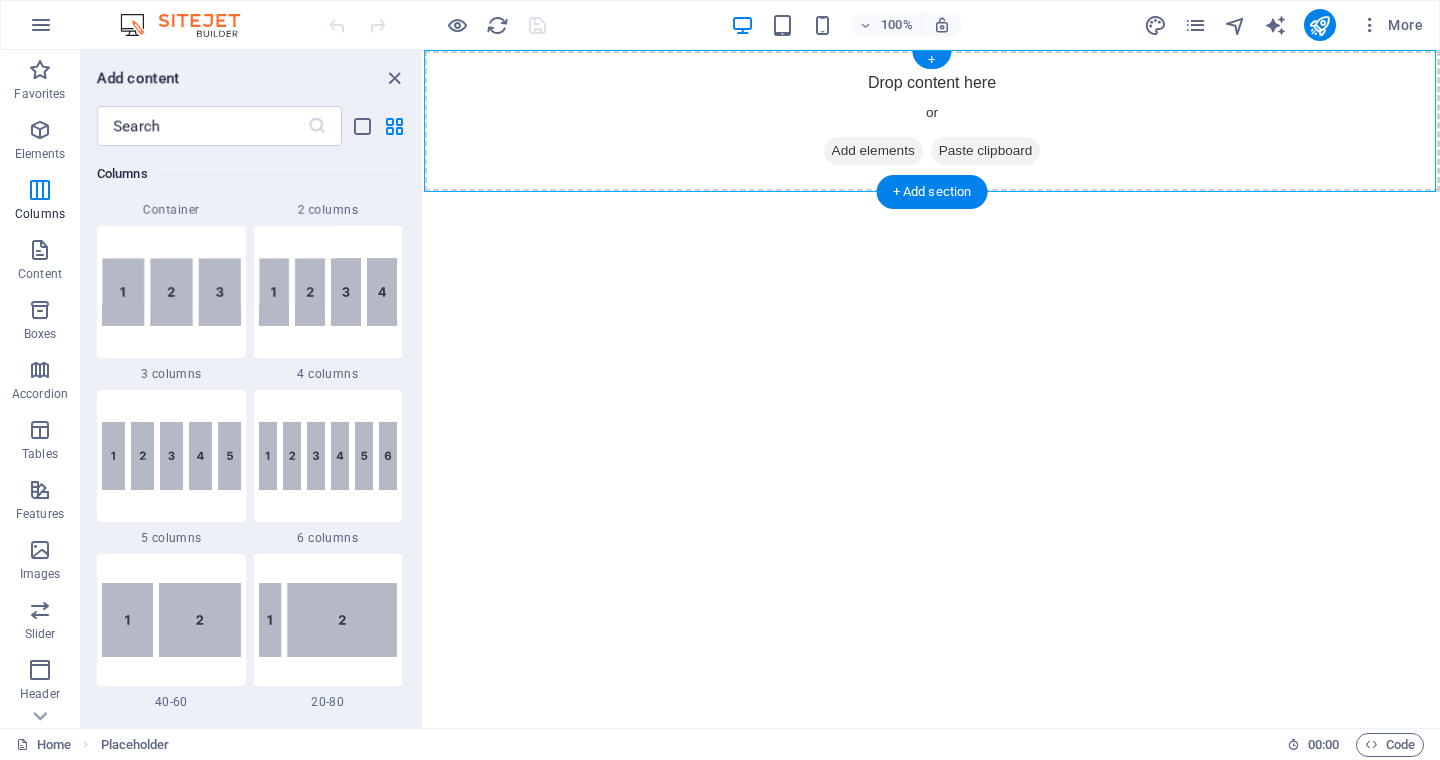 click on "Add elements" at bounding box center [873, 151] 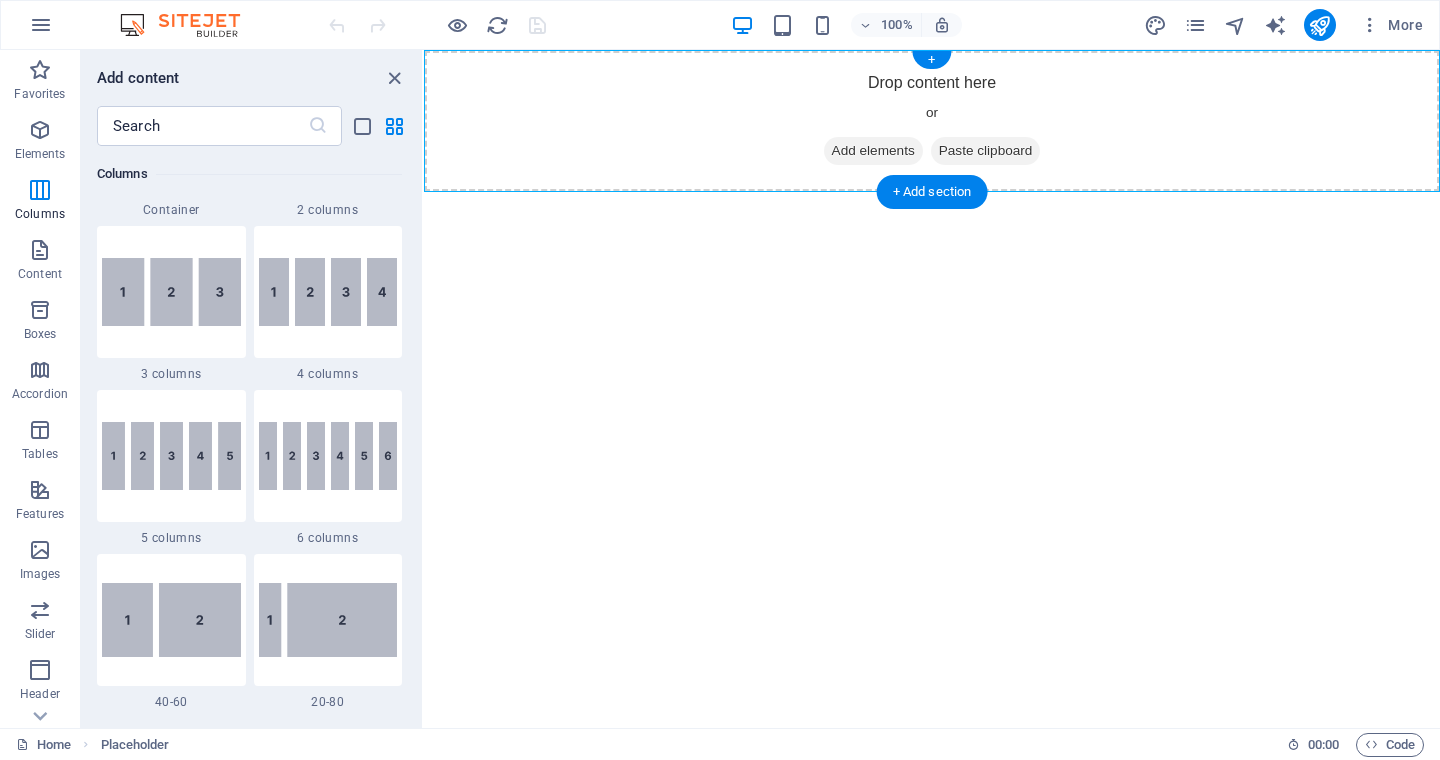 click on "Paste clipboard" at bounding box center (986, 151) 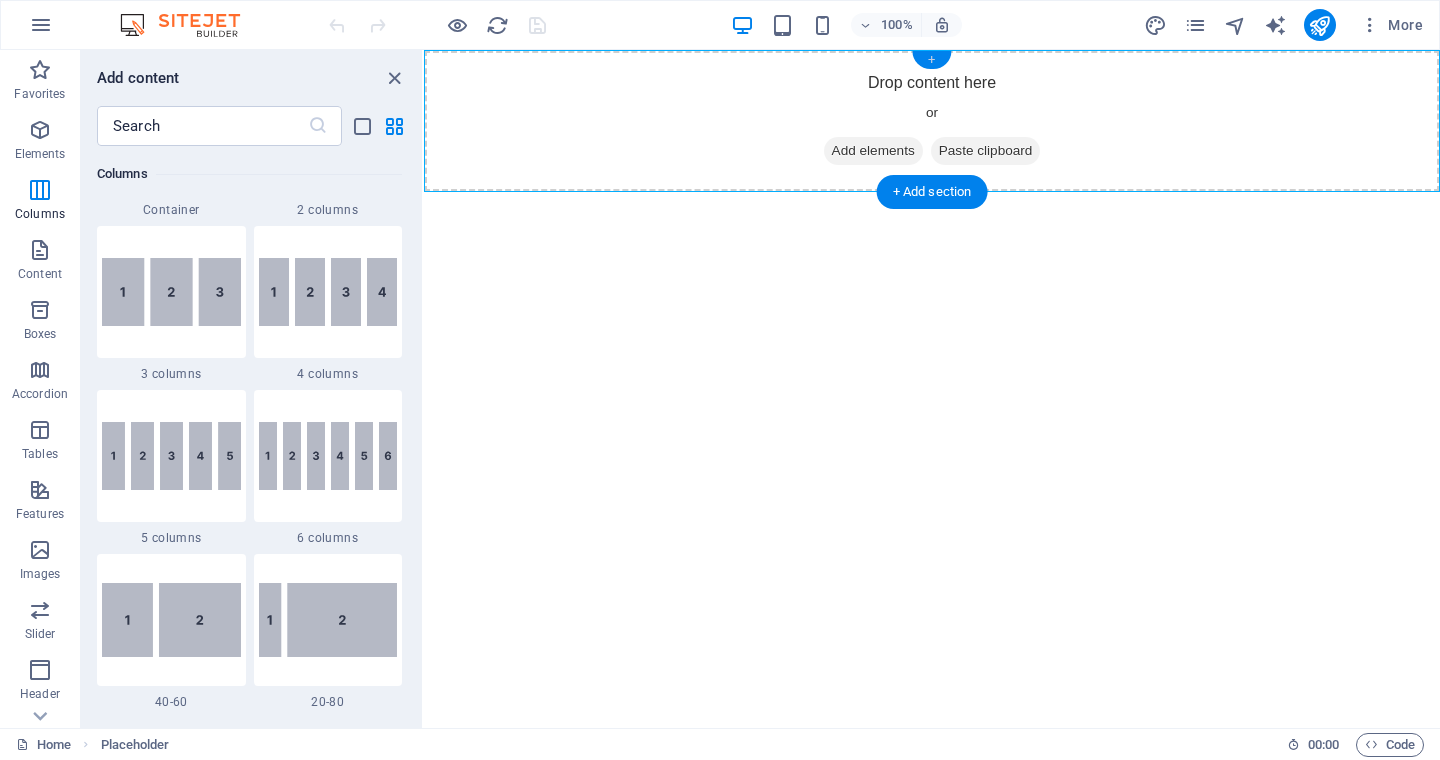 click on "+" at bounding box center (931, 60) 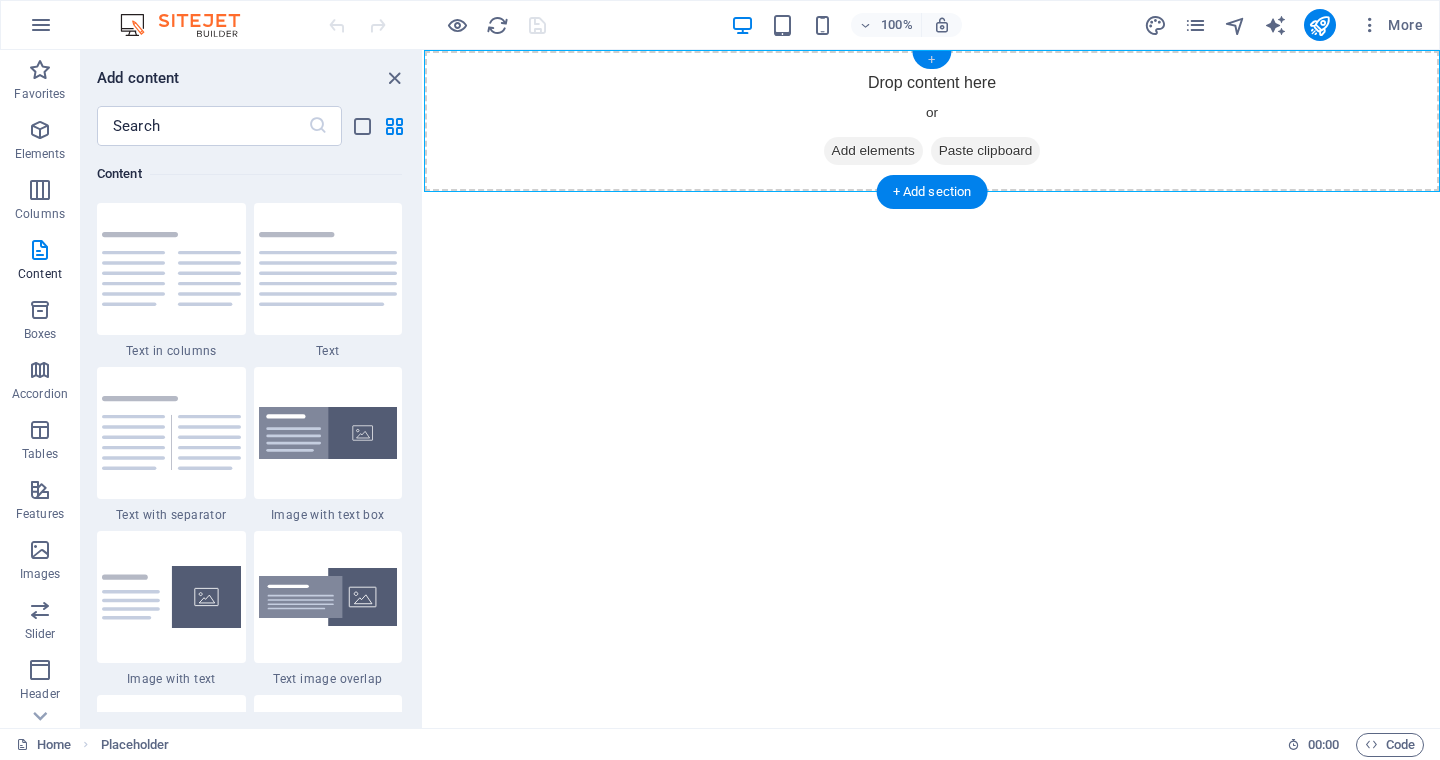 scroll, scrollTop: 3499, scrollLeft: 0, axis: vertical 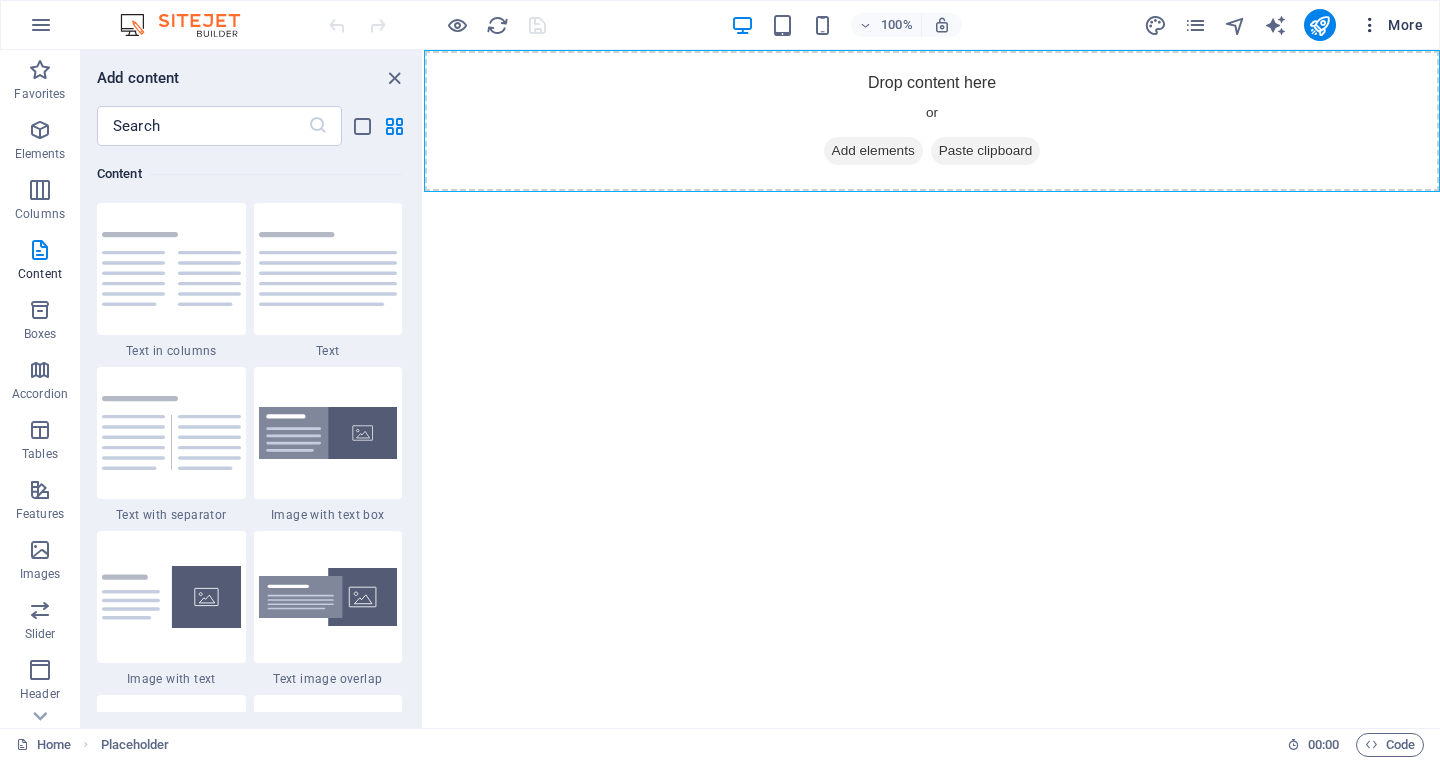 click at bounding box center [1370, 25] 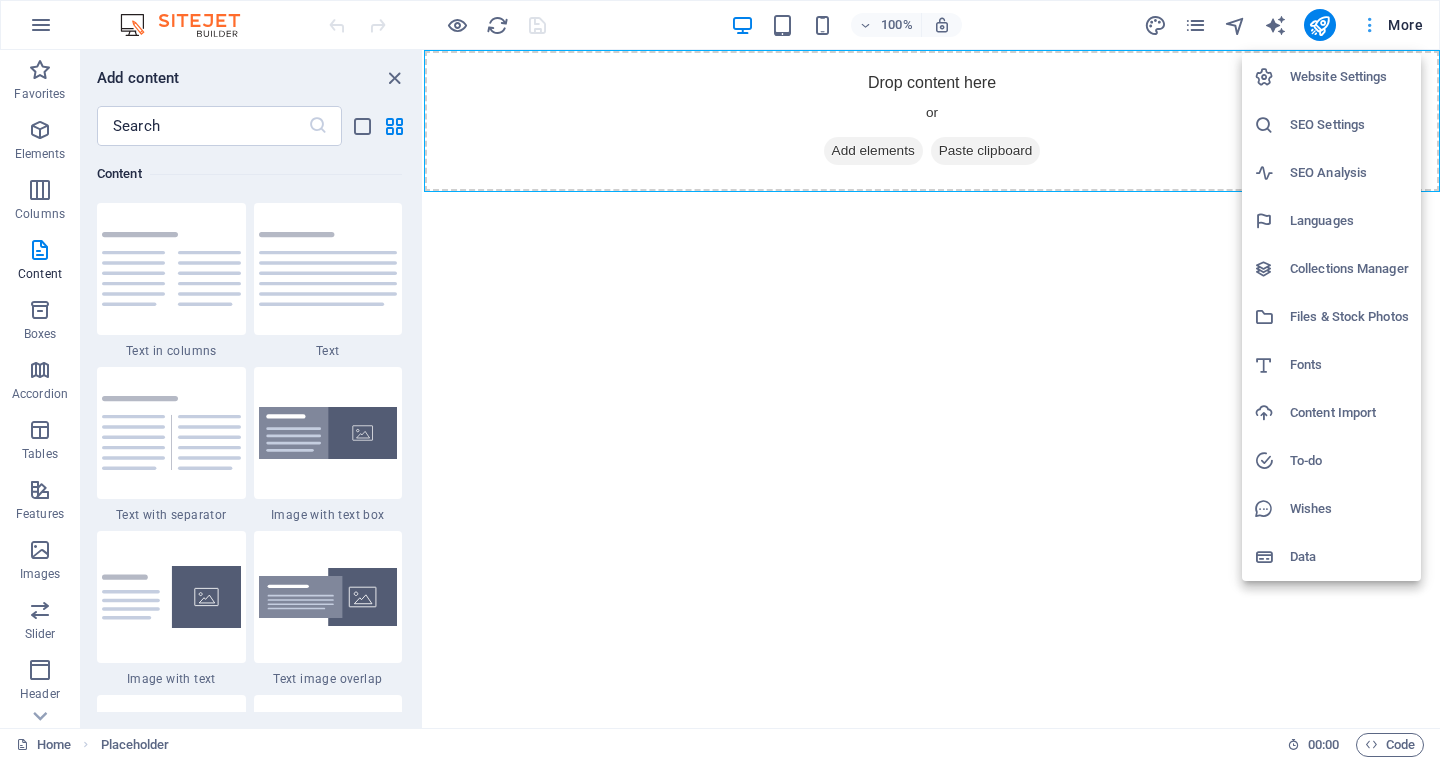 click at bounding box center (720, 380) 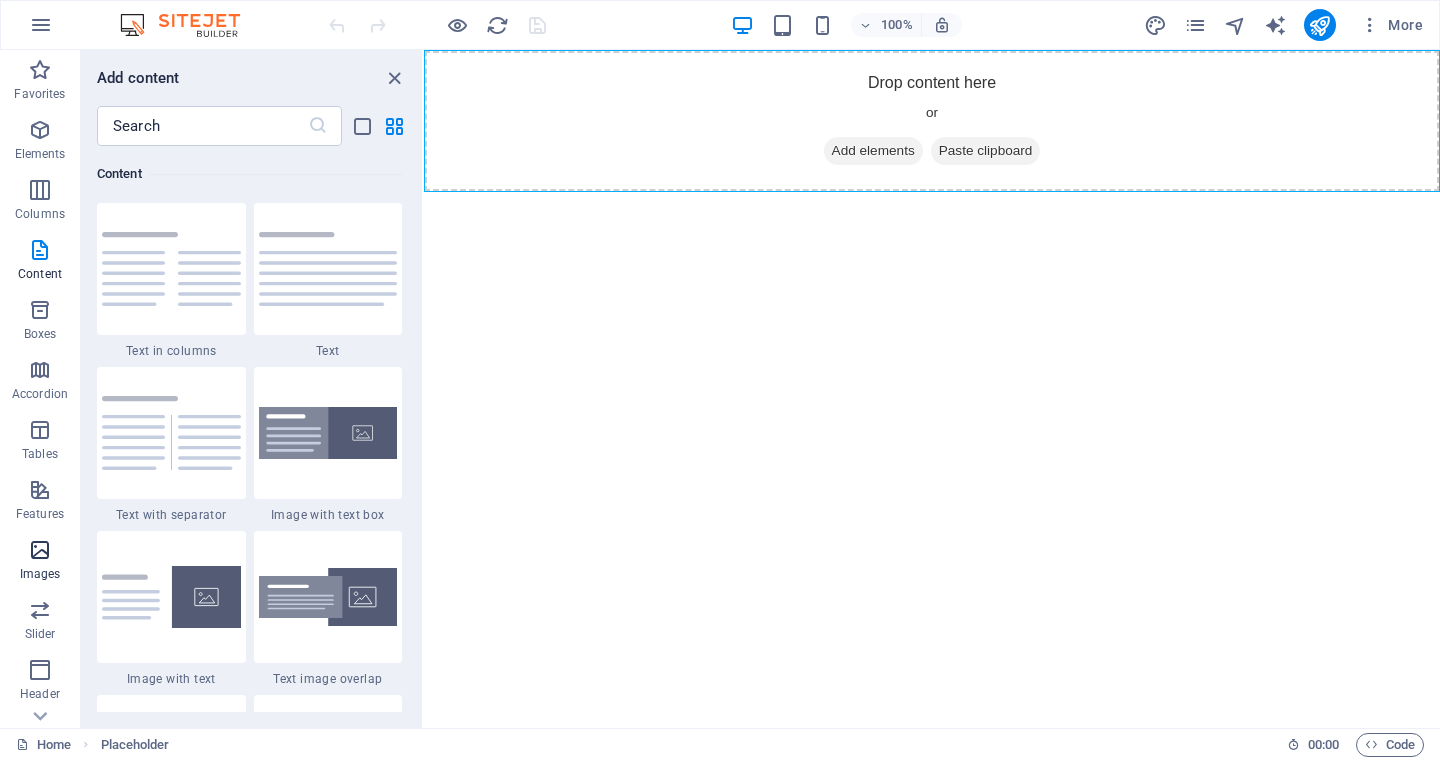 click at bounding box center (40, 550) 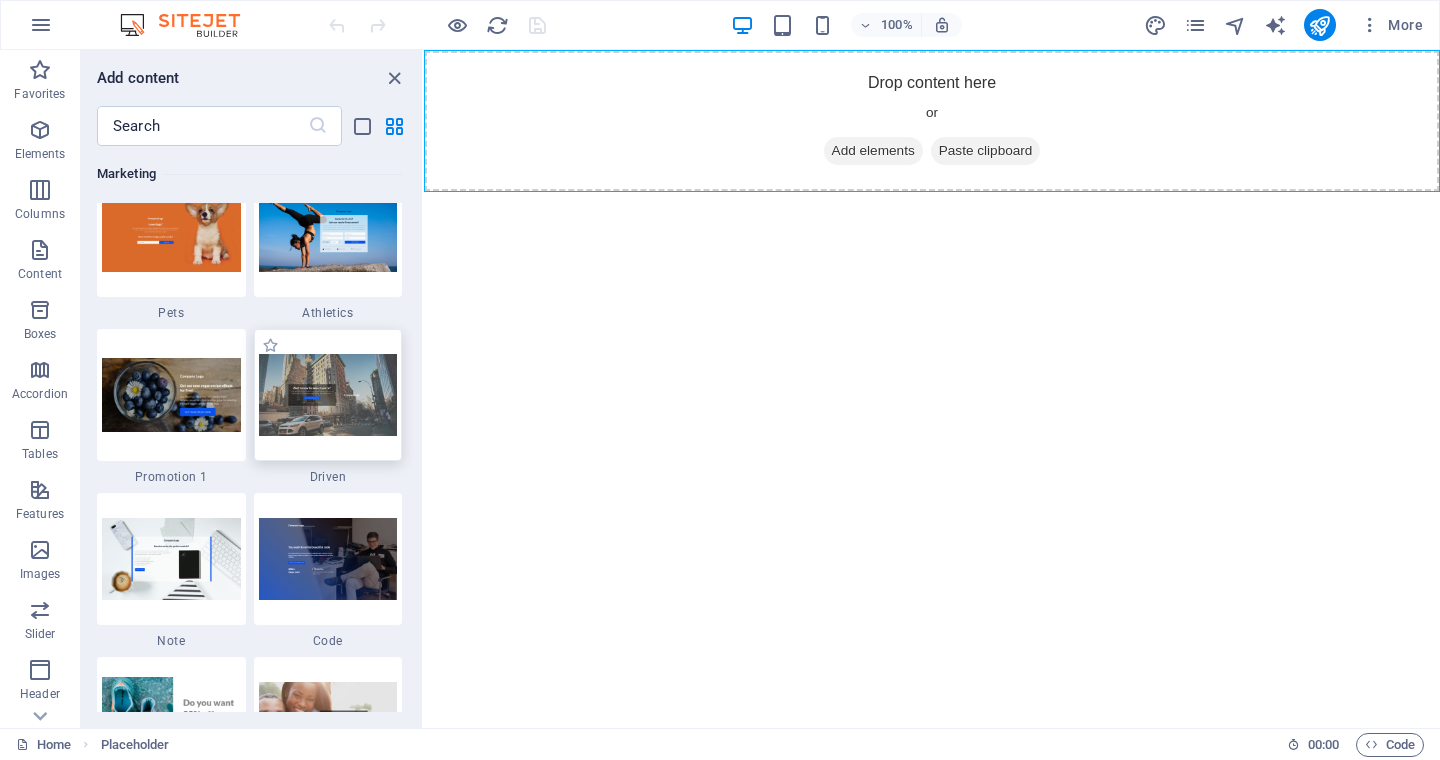 scroll, scrollTop: 16981, scrollLeft: 0, axis: vertical 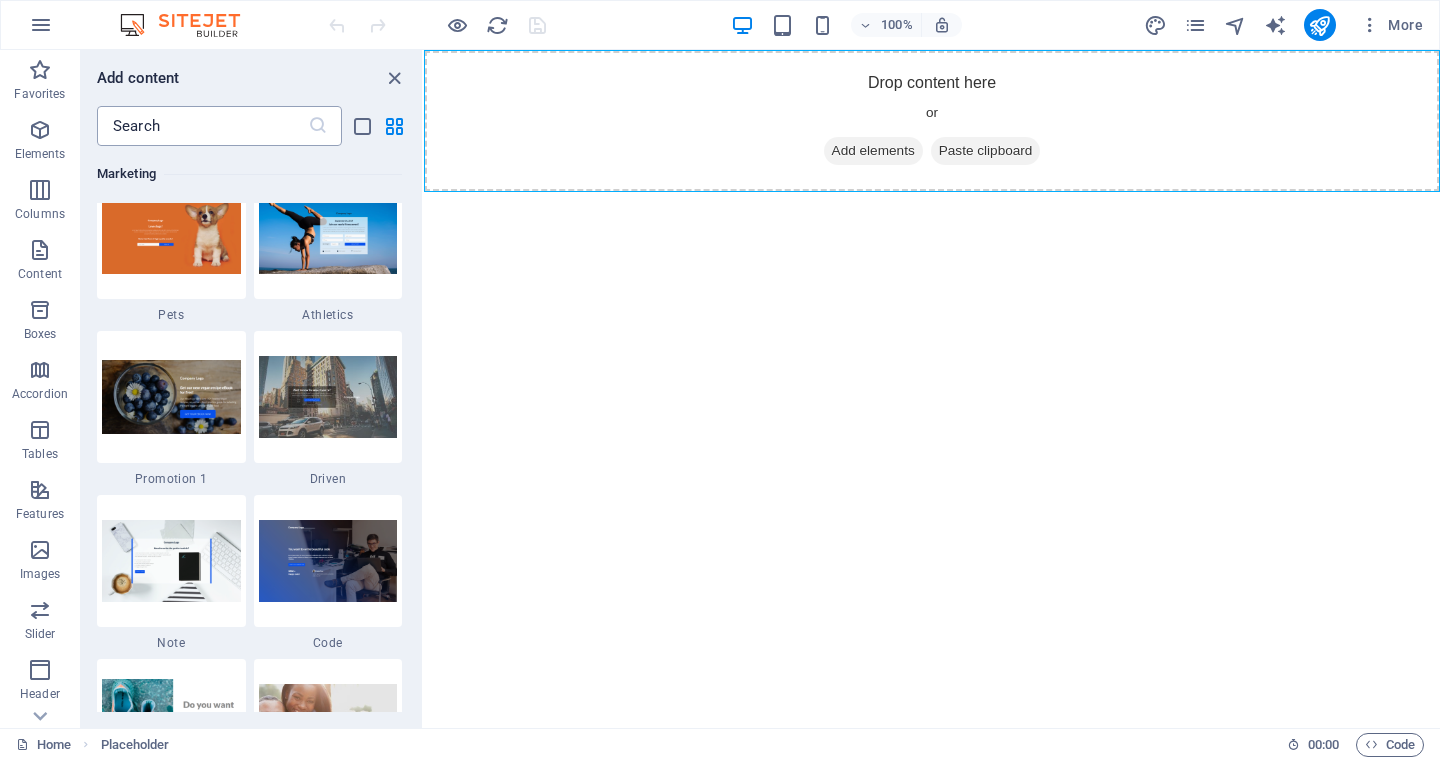 click at bounding box center [202, 126] 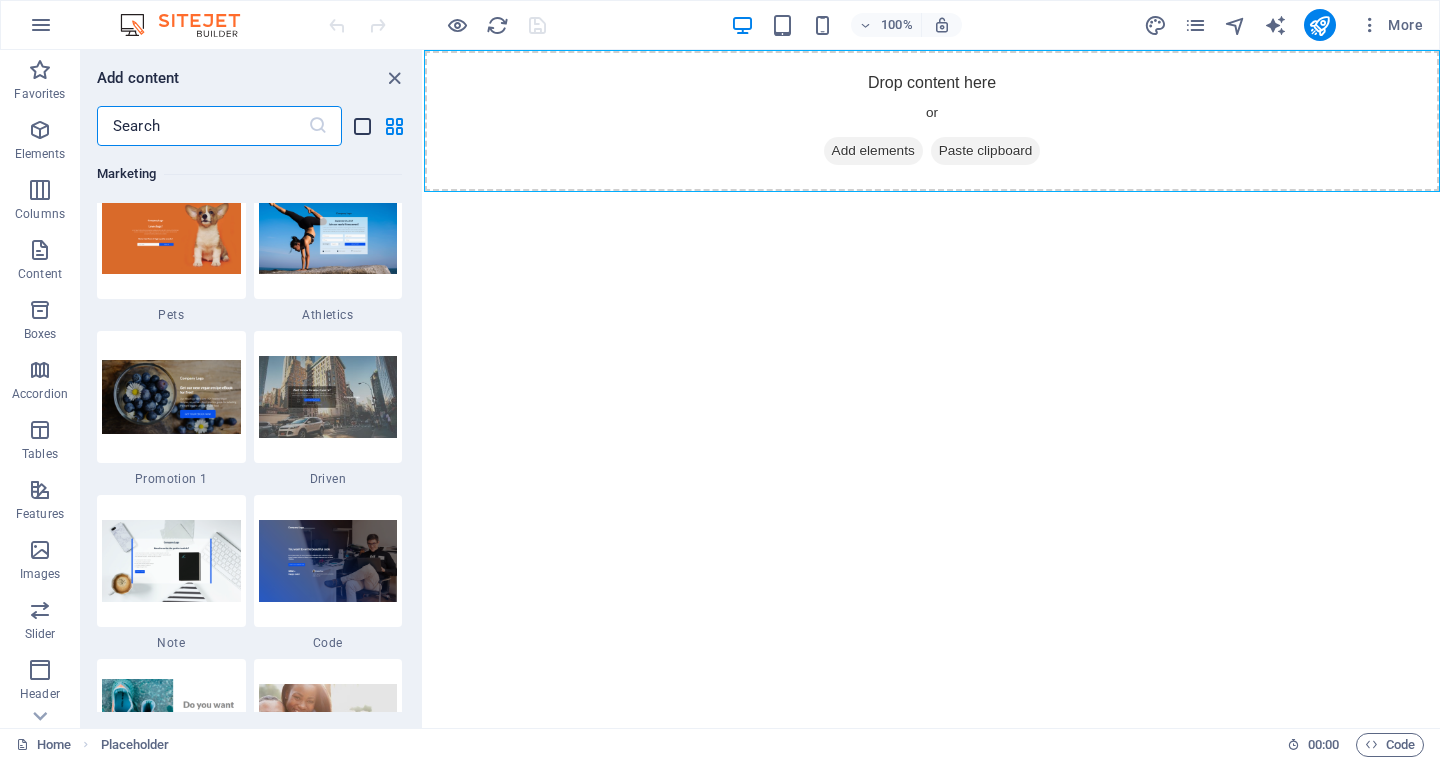 click at bounding box center [362, 126] 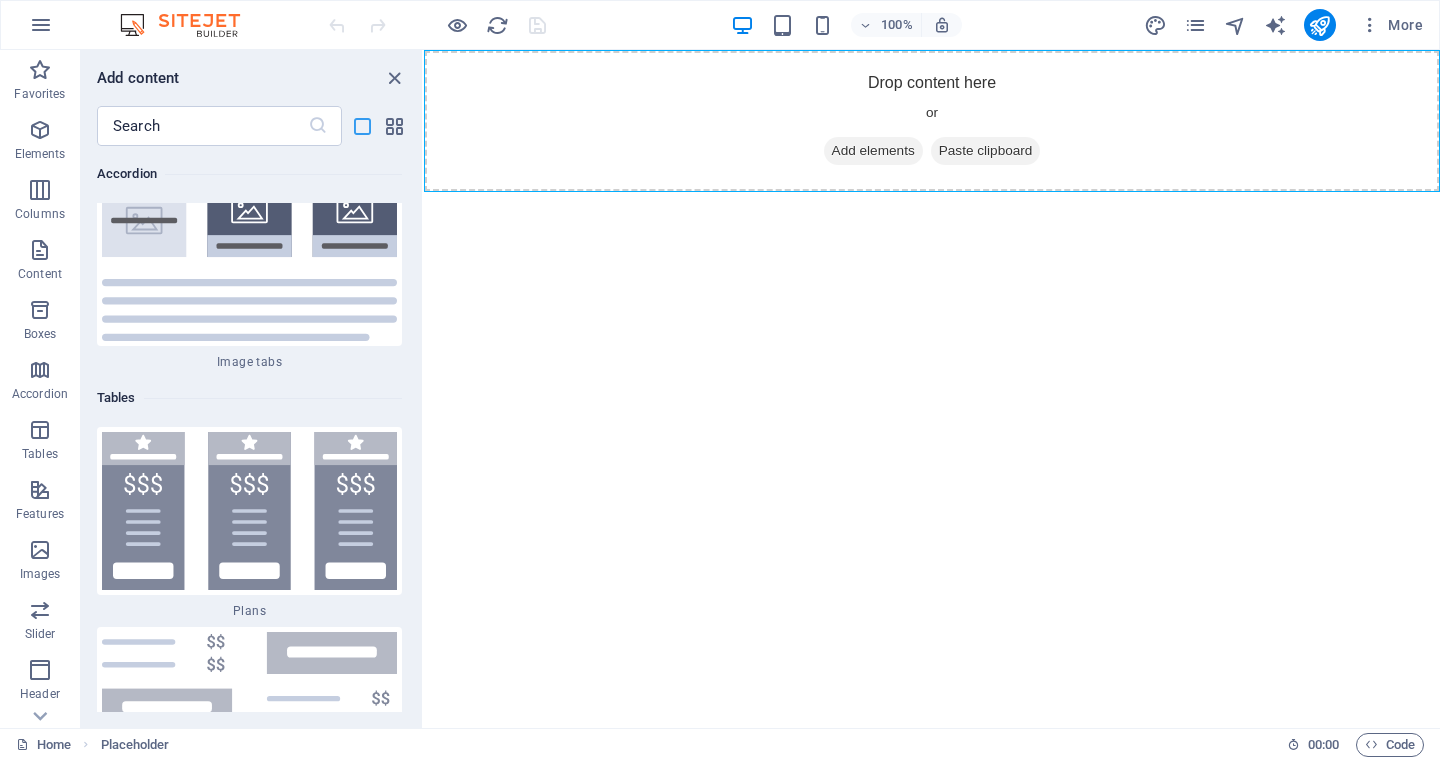 scroll, scrollTop: 38062, scrollLeft: 0, axis: vertical 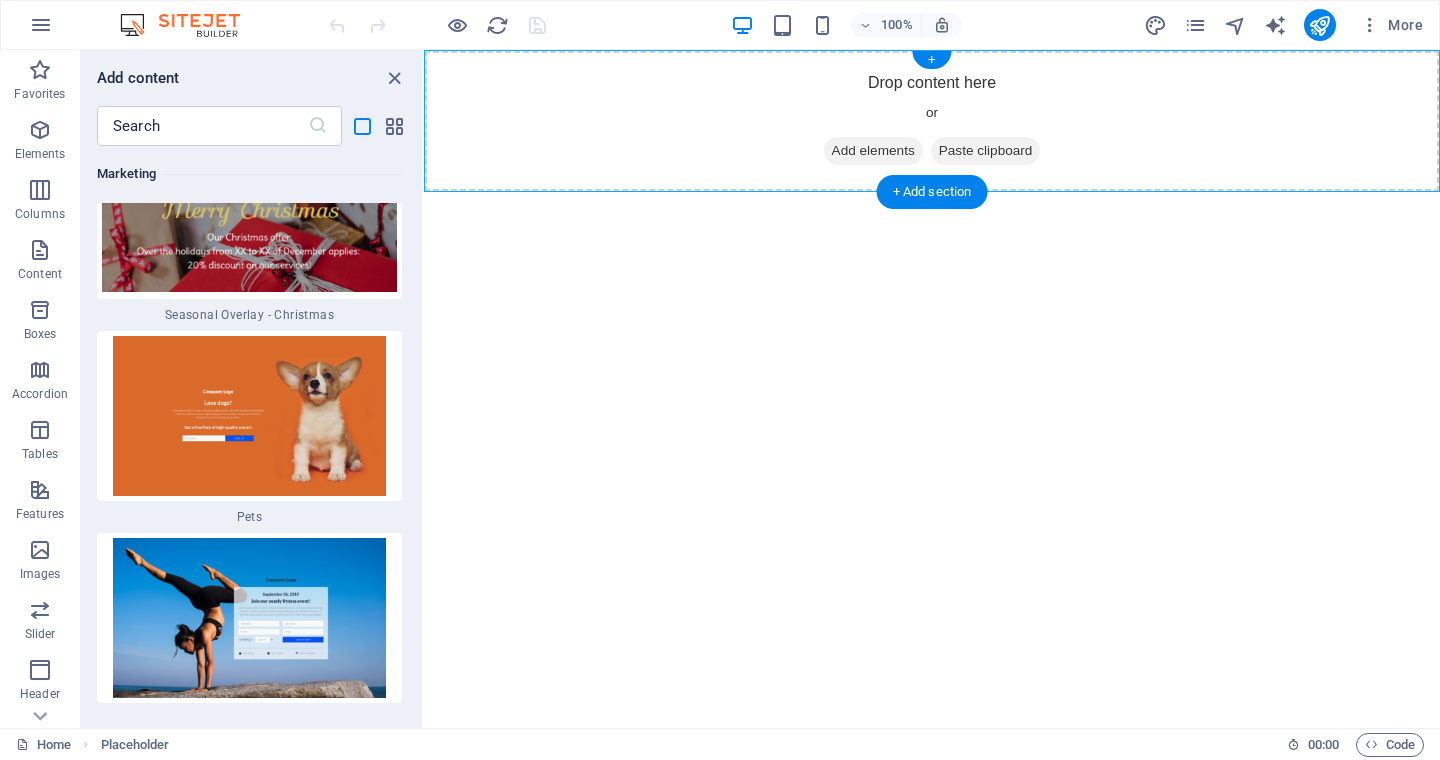 click on "Drop content here or  Add elements  Paste clipboard" at bounding box center (932, 121) 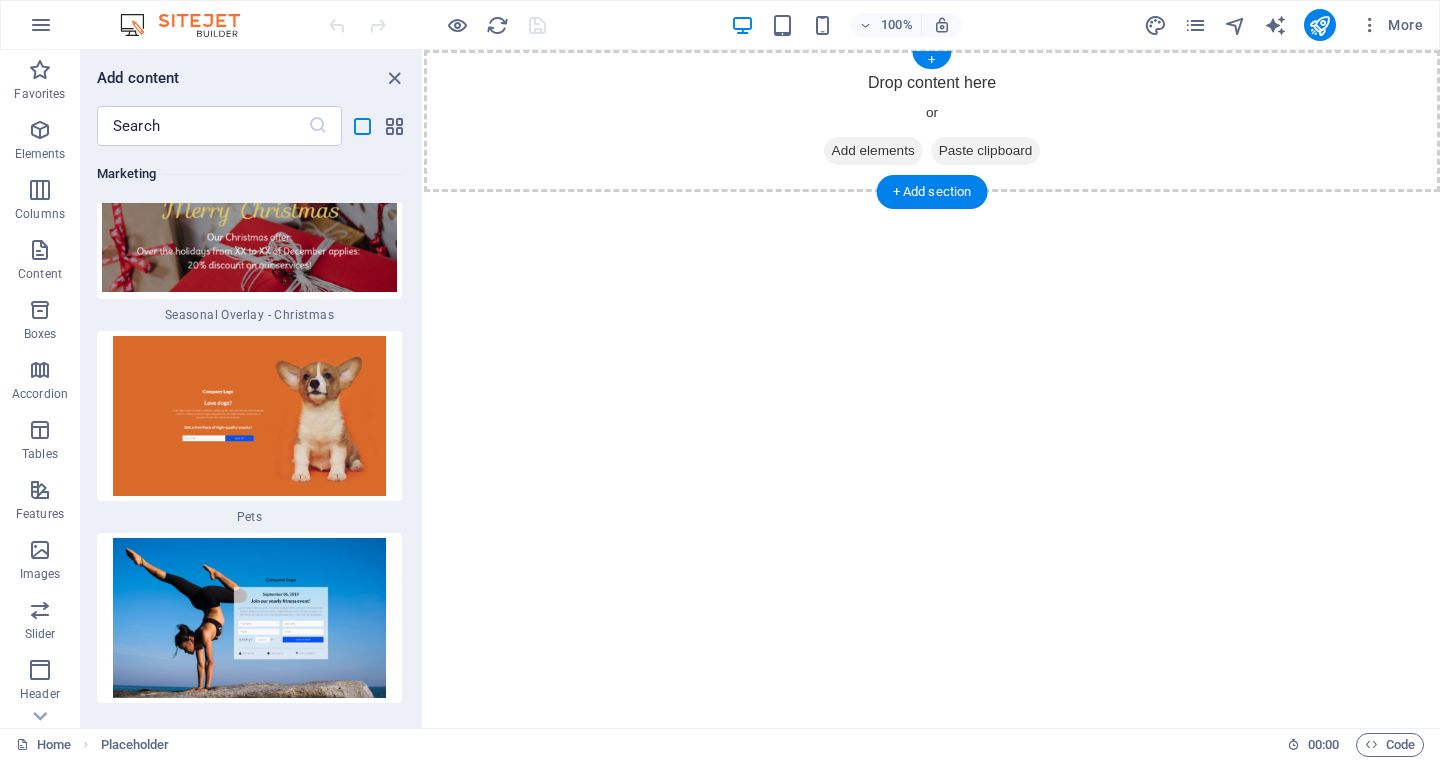 click on "Drop content here or  Add elements  Paste clipboard" at bounding box center (932, 121) 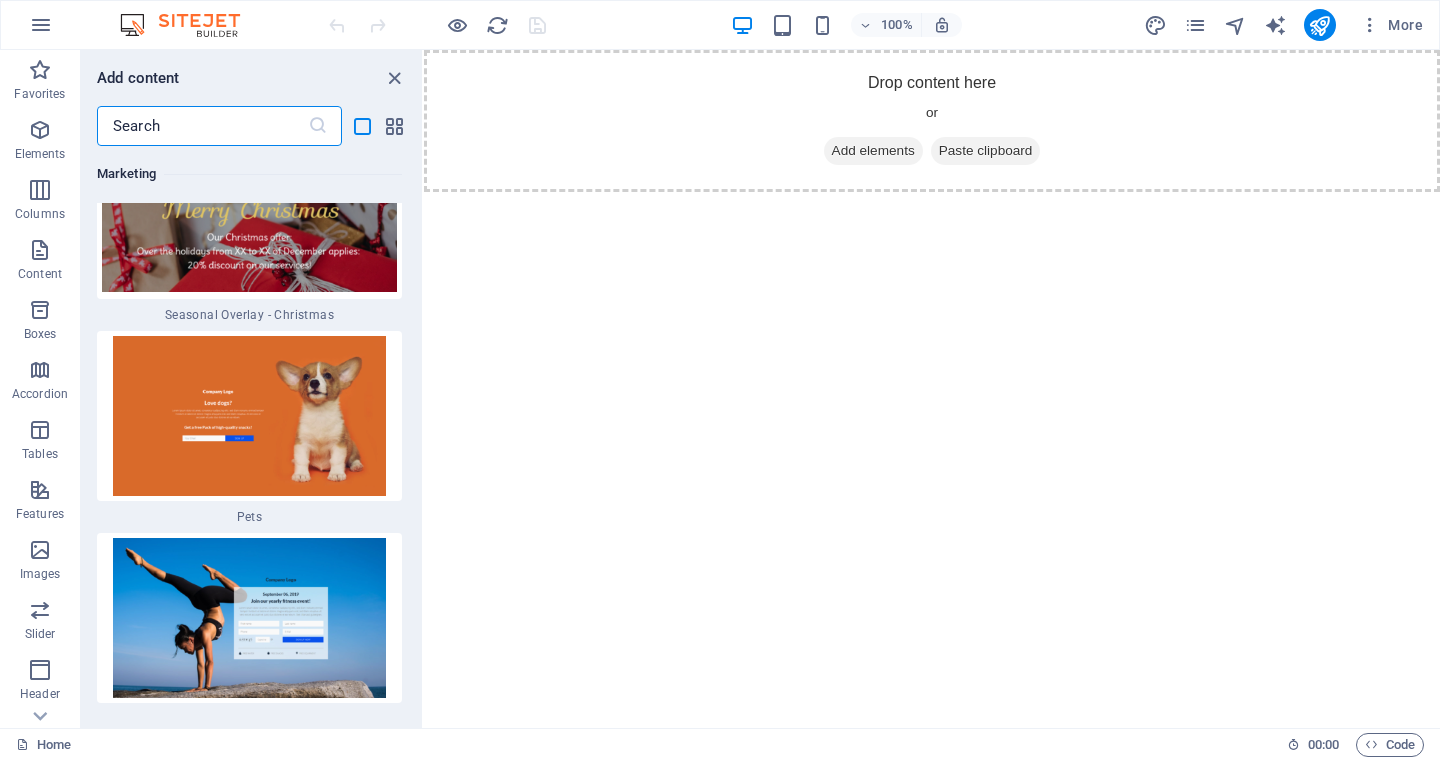 click at bounding box center (202, 126) 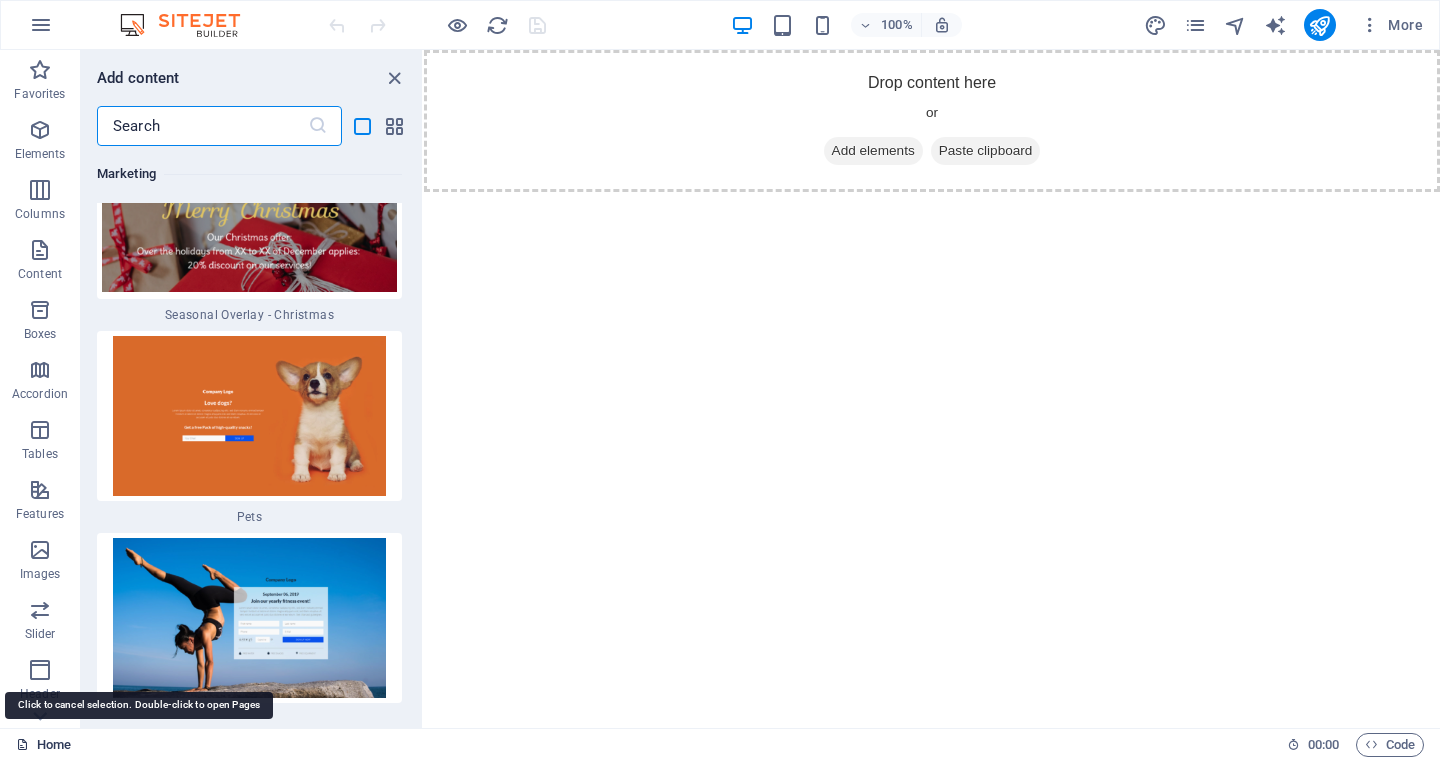 click on "Home" at bounding box center (43, 745) 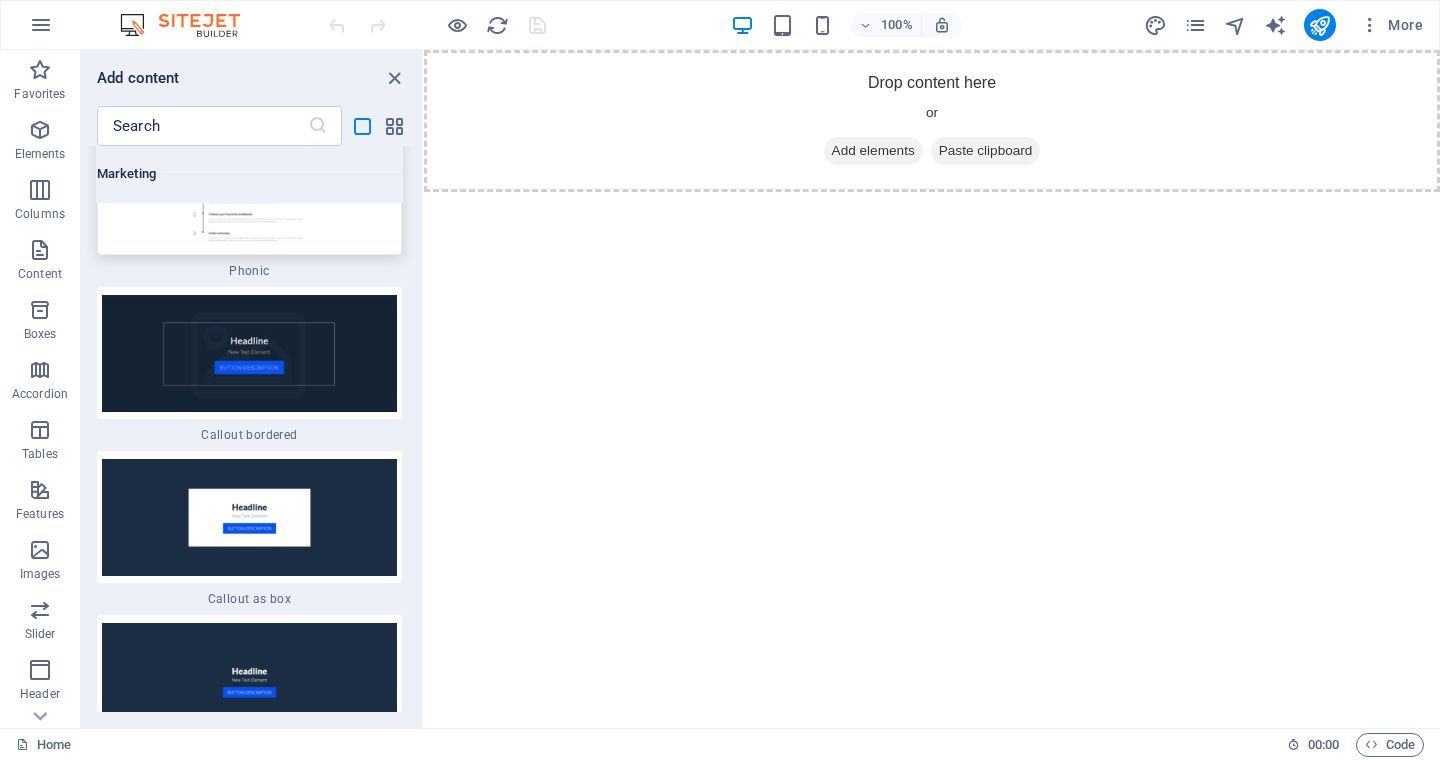 scroll, scrollTop: 36566, scrollLeft: 0, axis: vertical 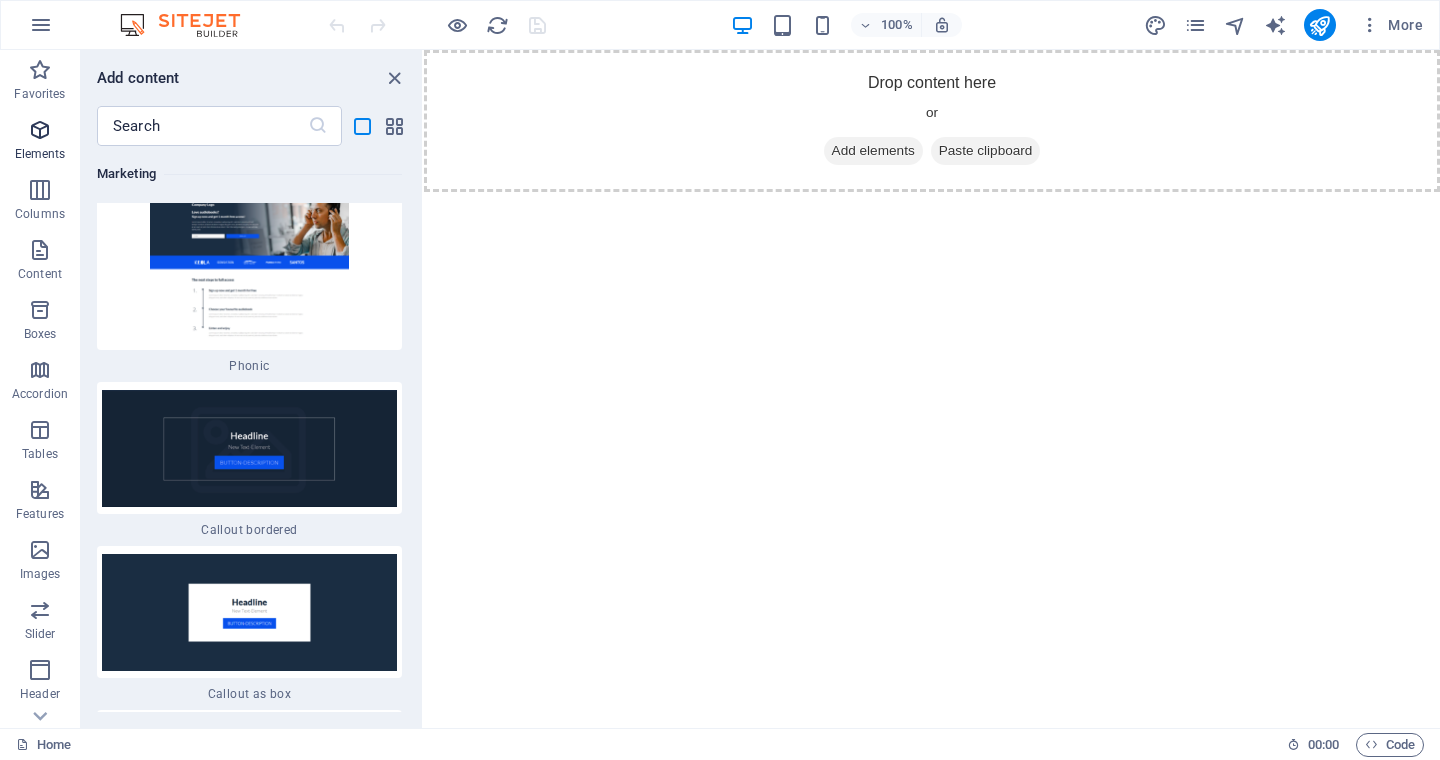 click at bounding box center [40, 130] 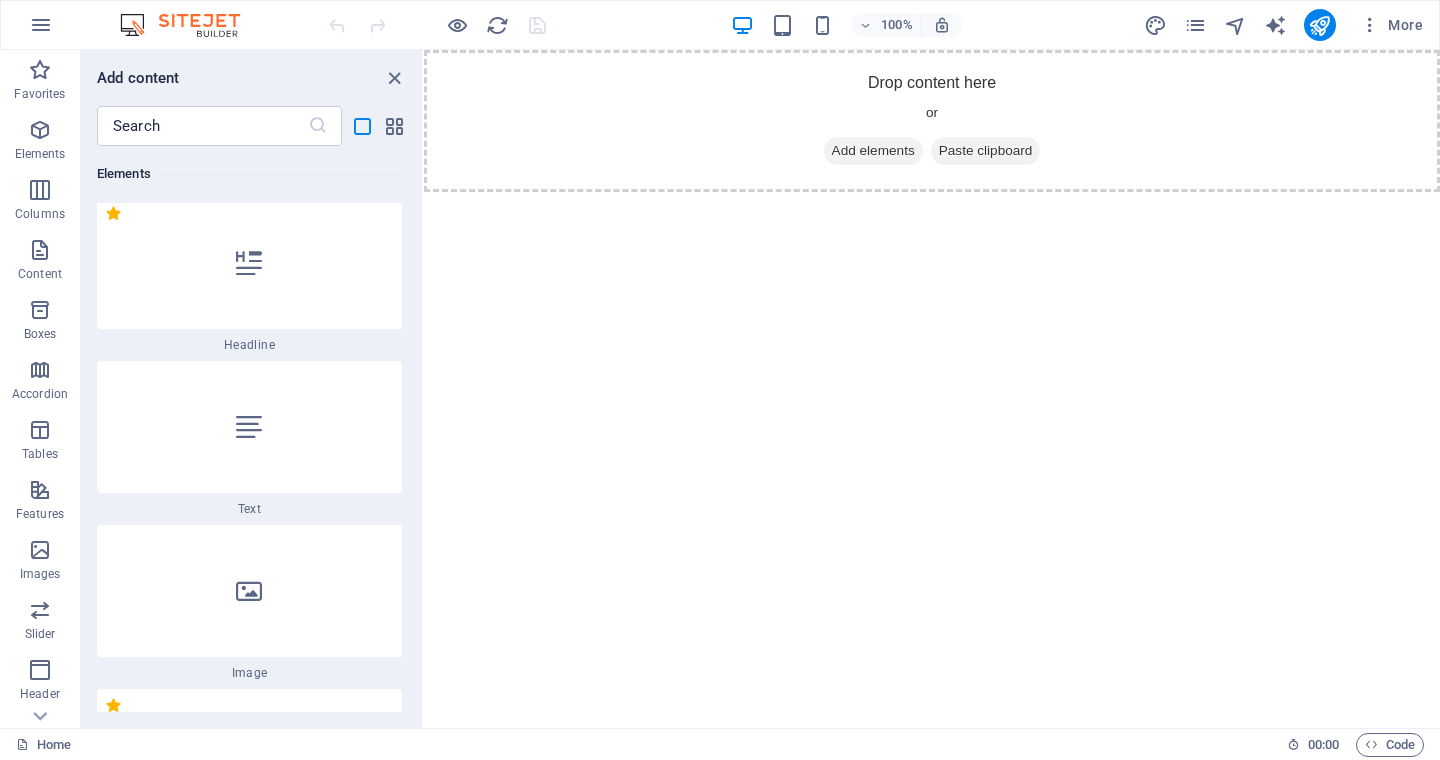 scroll, scrollTop: 377, scrollLeft: 0, axis: vertical 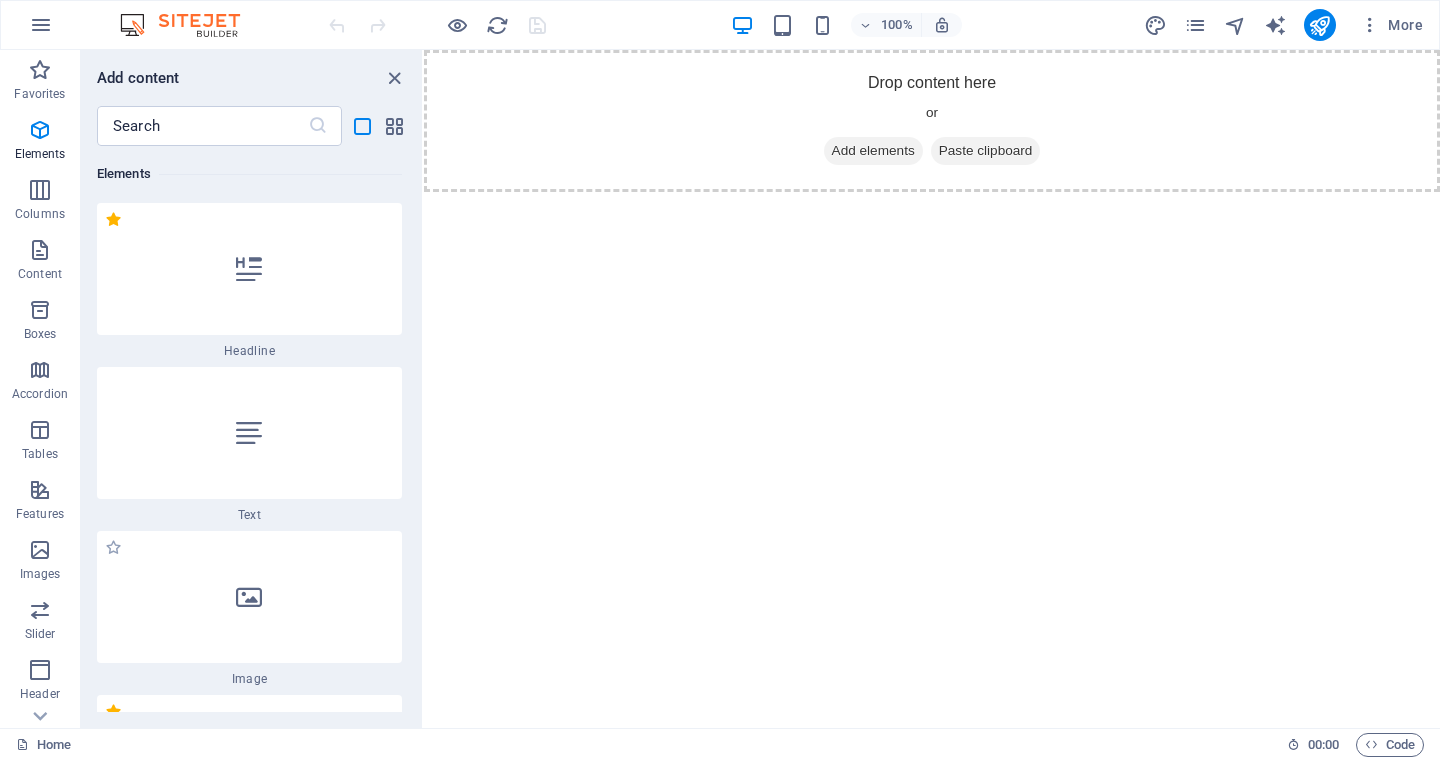 click on "Image" at bounding box center [249, 679] 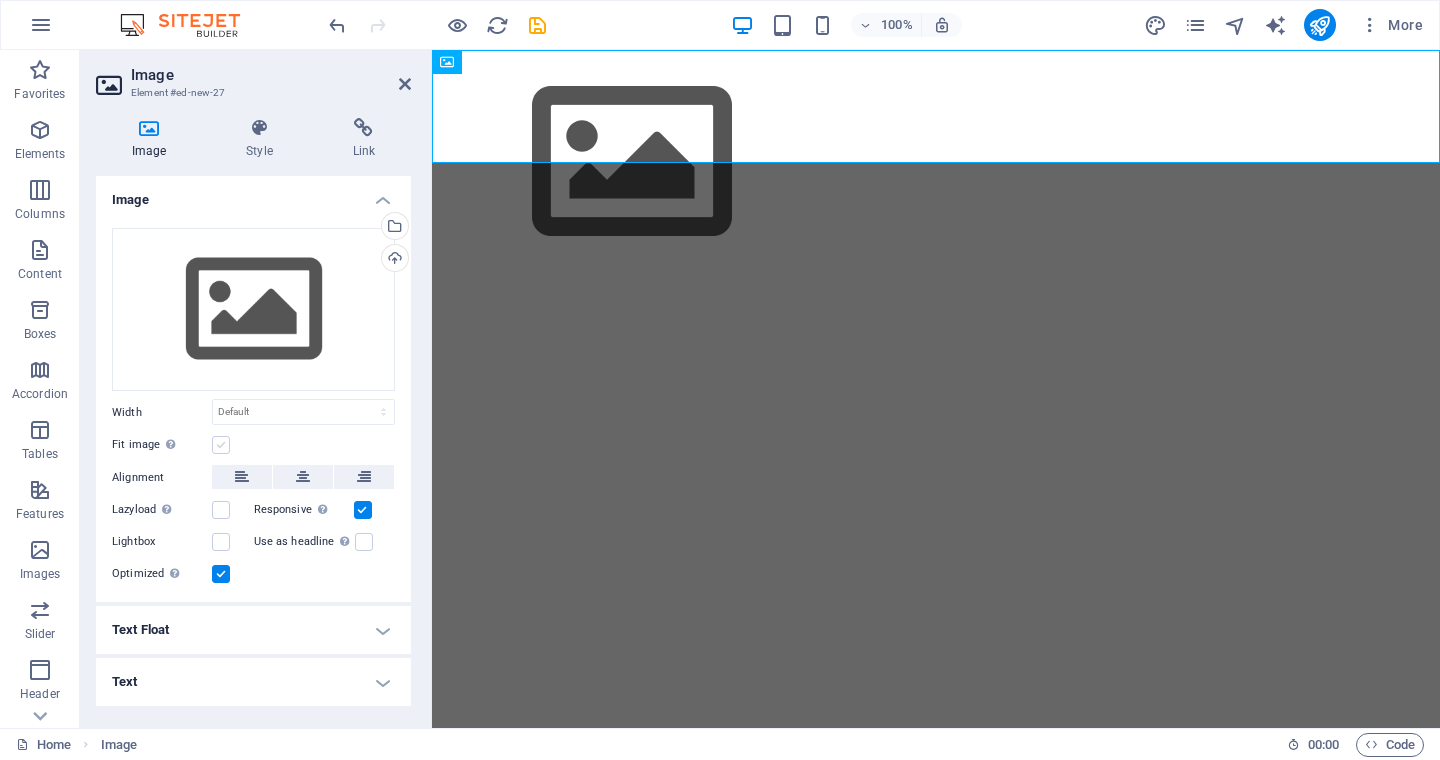click at bounding box center (221, 445) 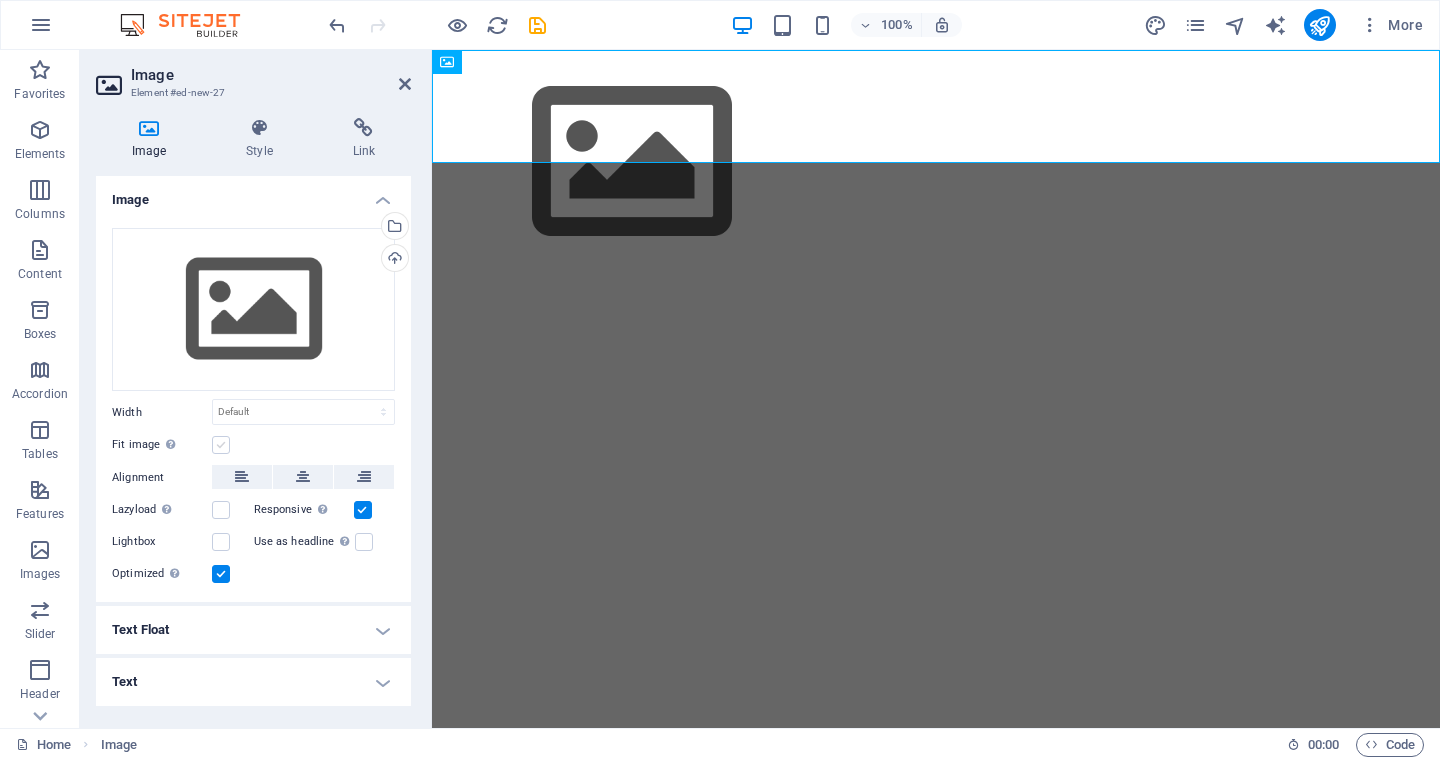 click on "Fit image Automatically fit image to a fixed width and height" at bounding box center (0, 0) 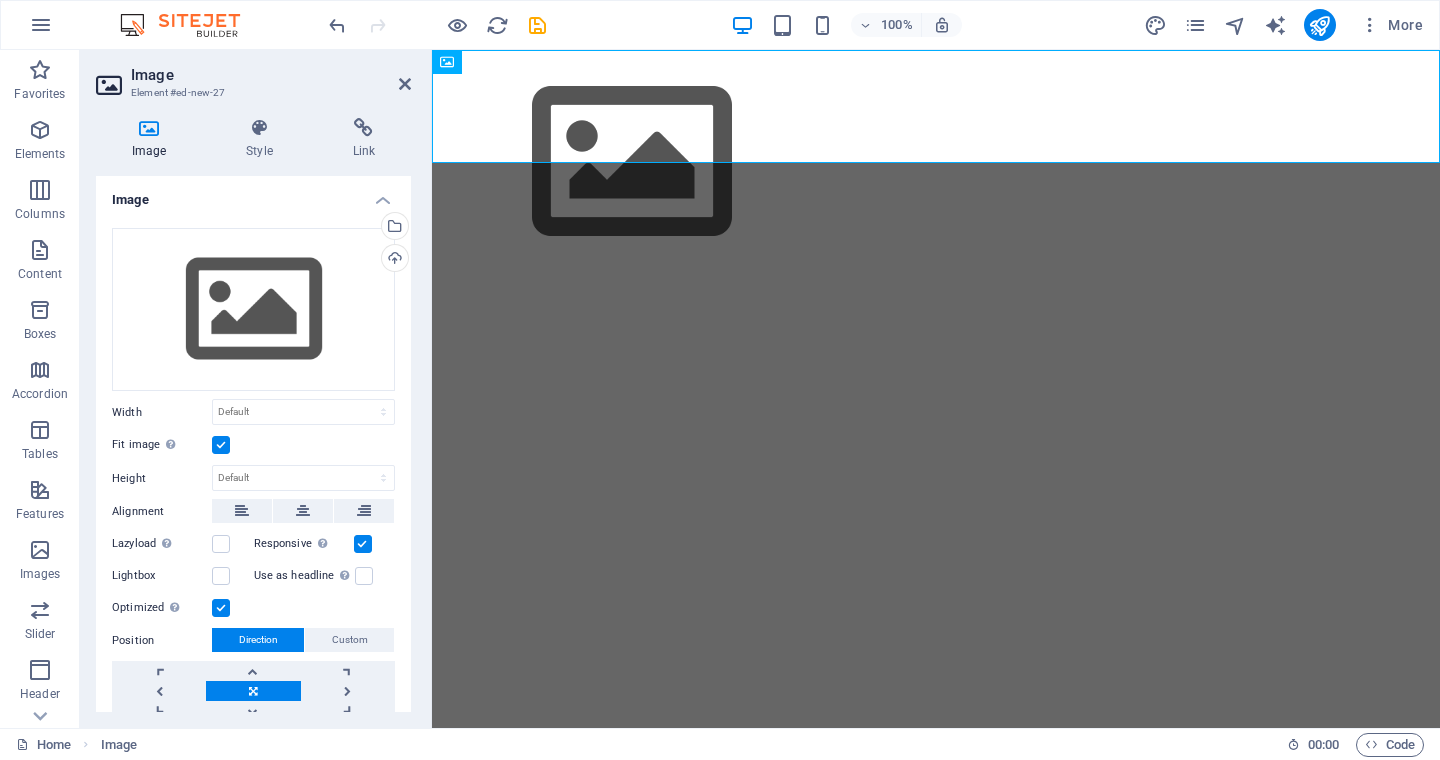 scroll, scrollTop: 127, scrollLeft: 0, axis: vertical 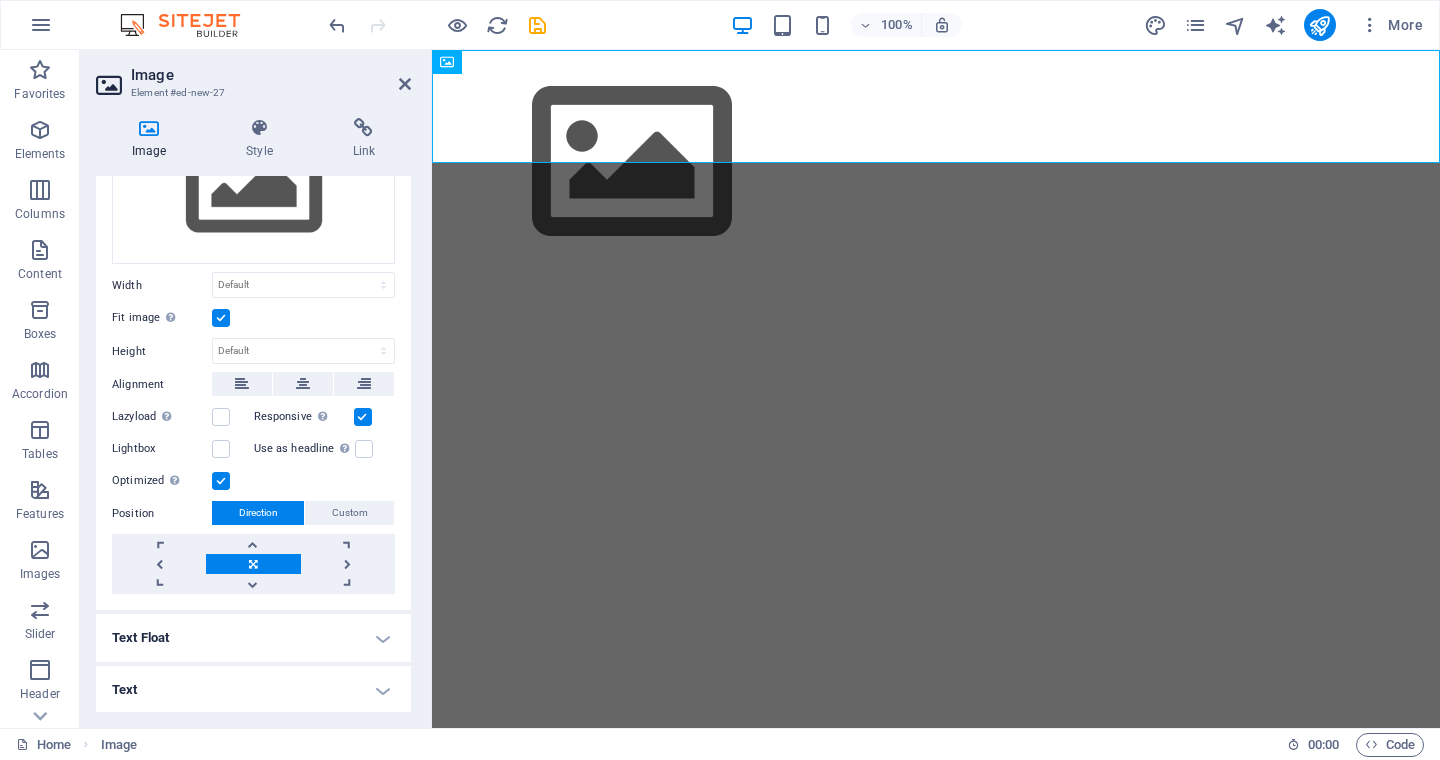 click at bounding box center [253, 564] 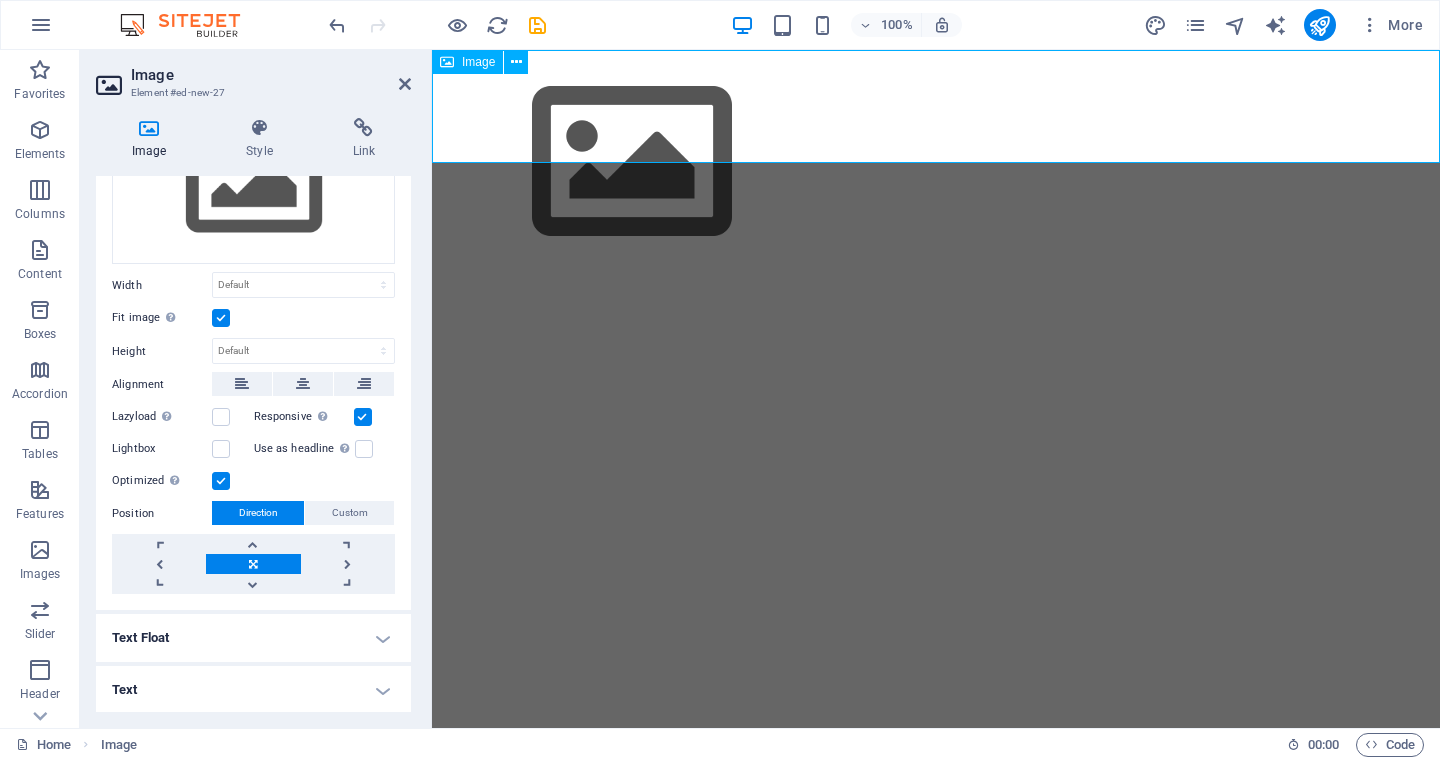 click at bounding box center [936, 162] 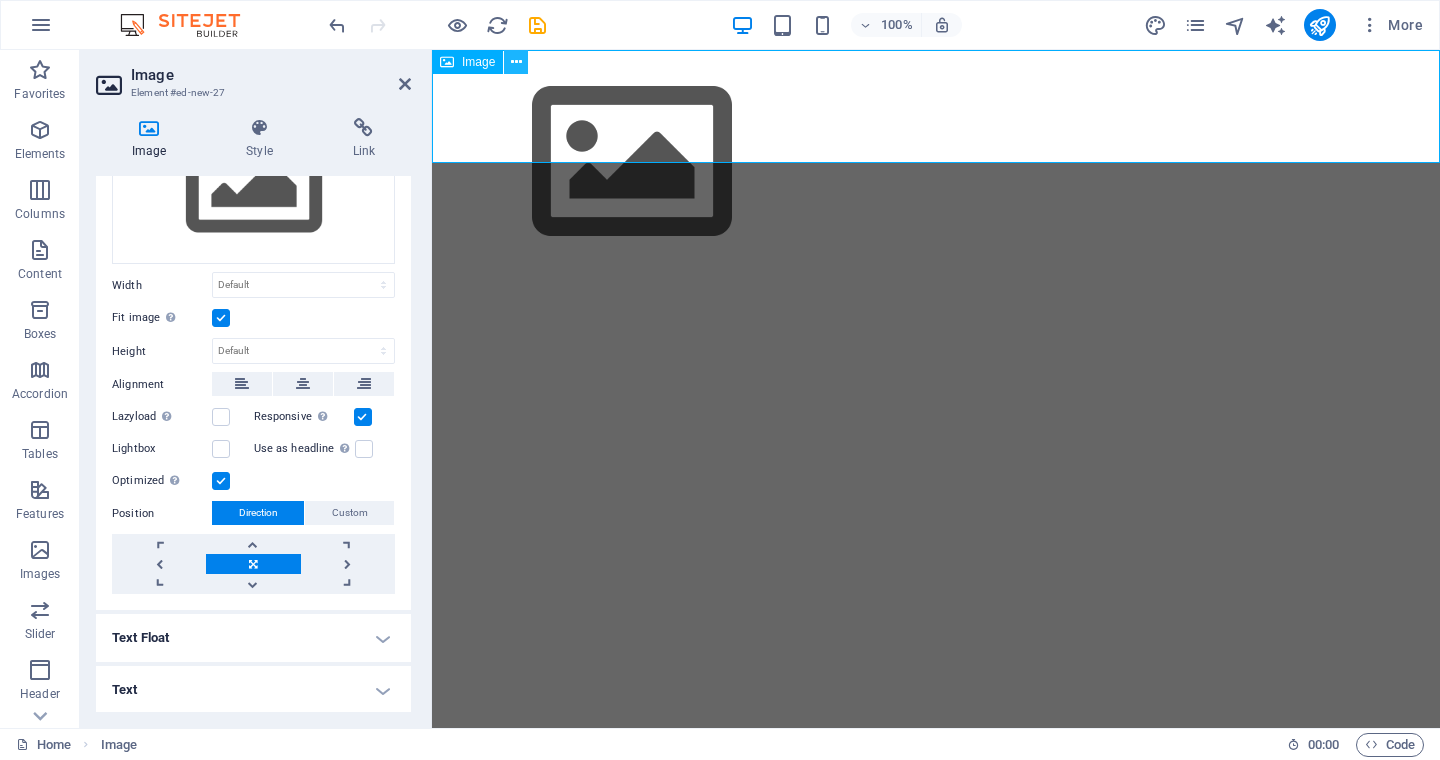 click at bounding box center (516, 62) 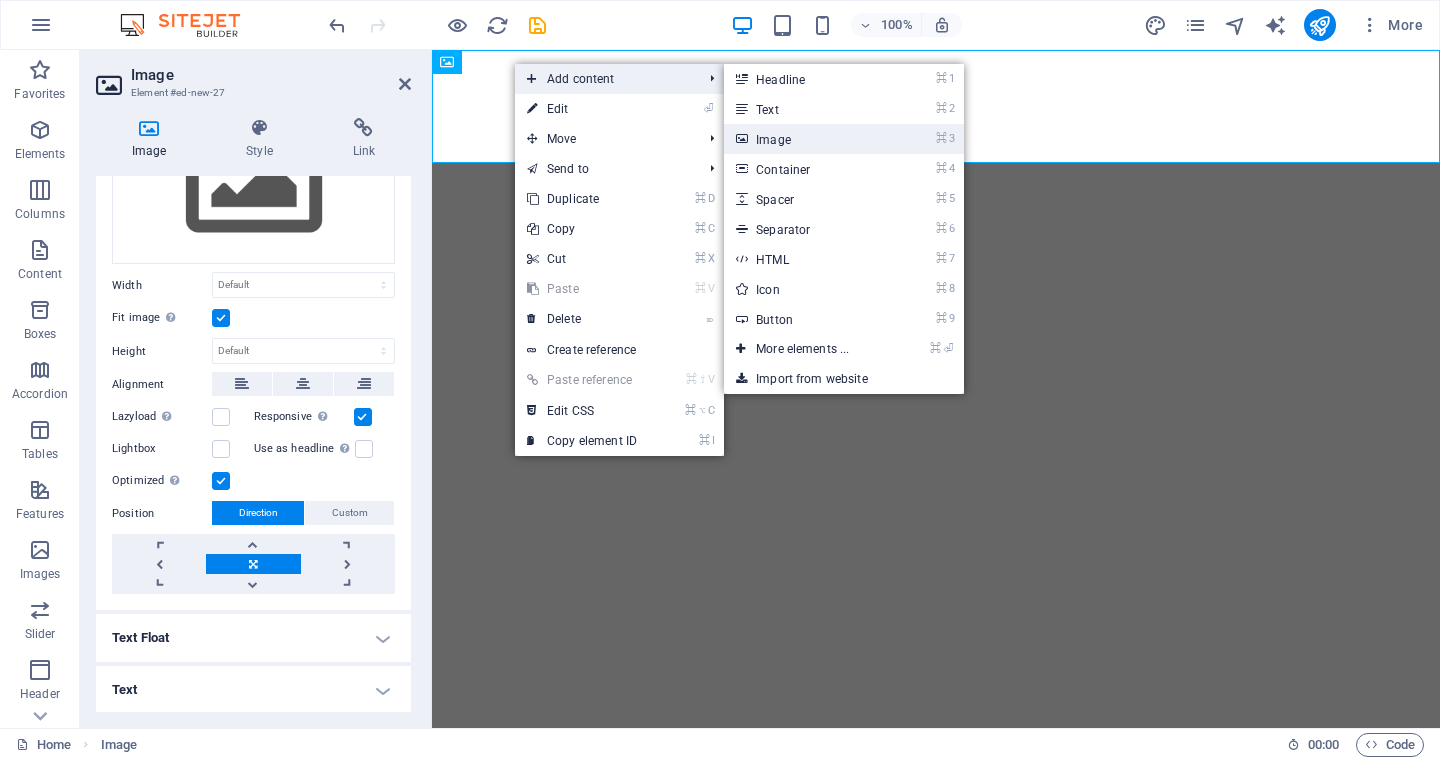 click on "⌘ 3  Image" at bounding box center [806, 139] 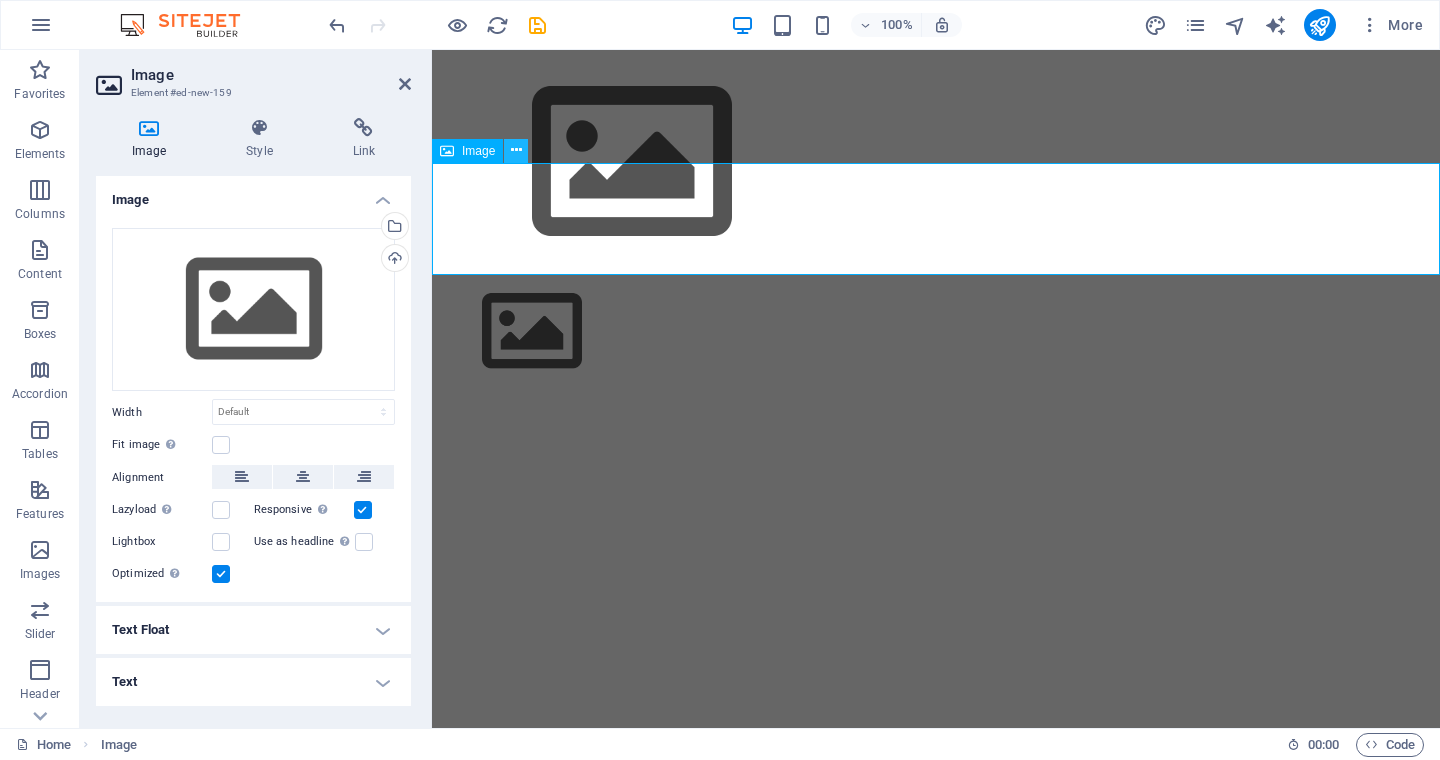 click at bounding box center [516, 151] 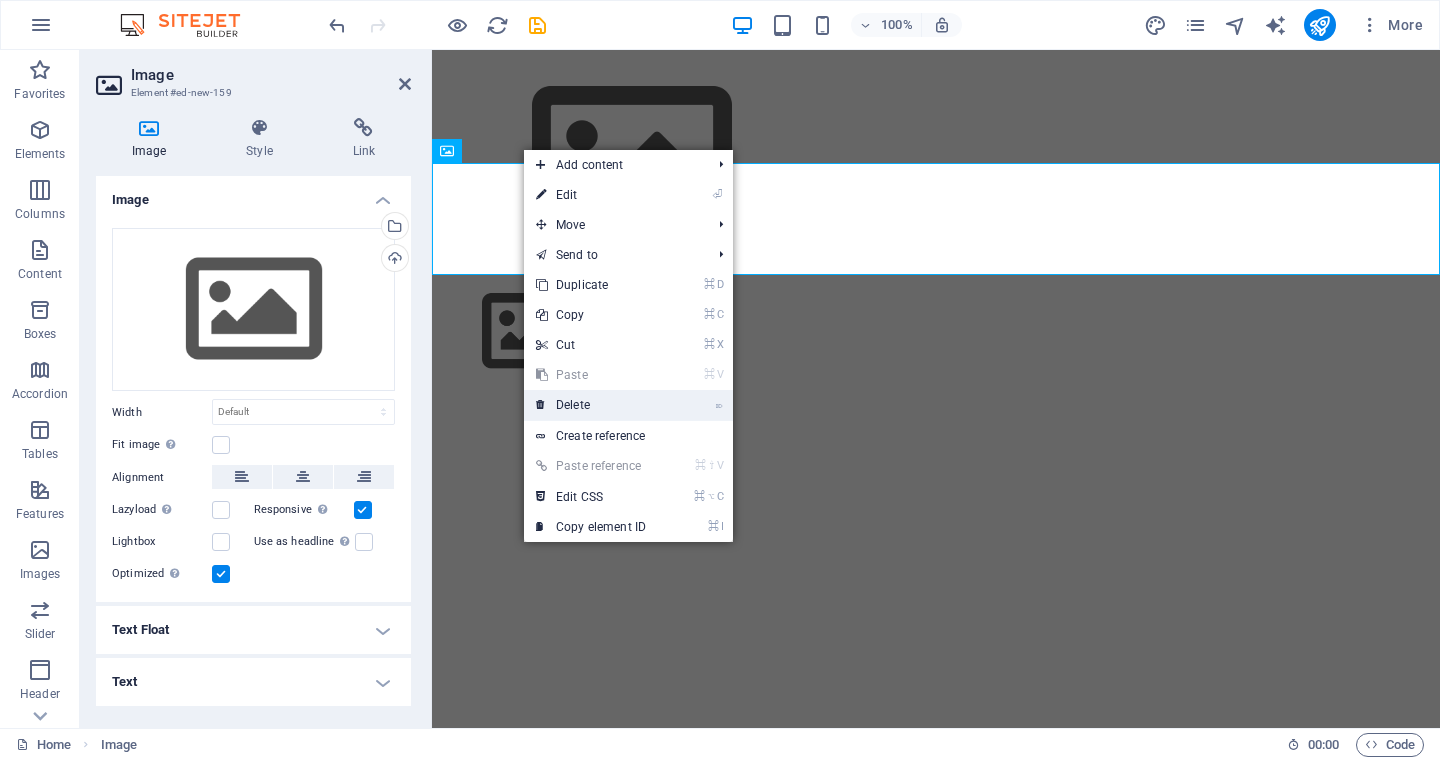 click on "⌦  Delete" at bounding box center [591, 405] 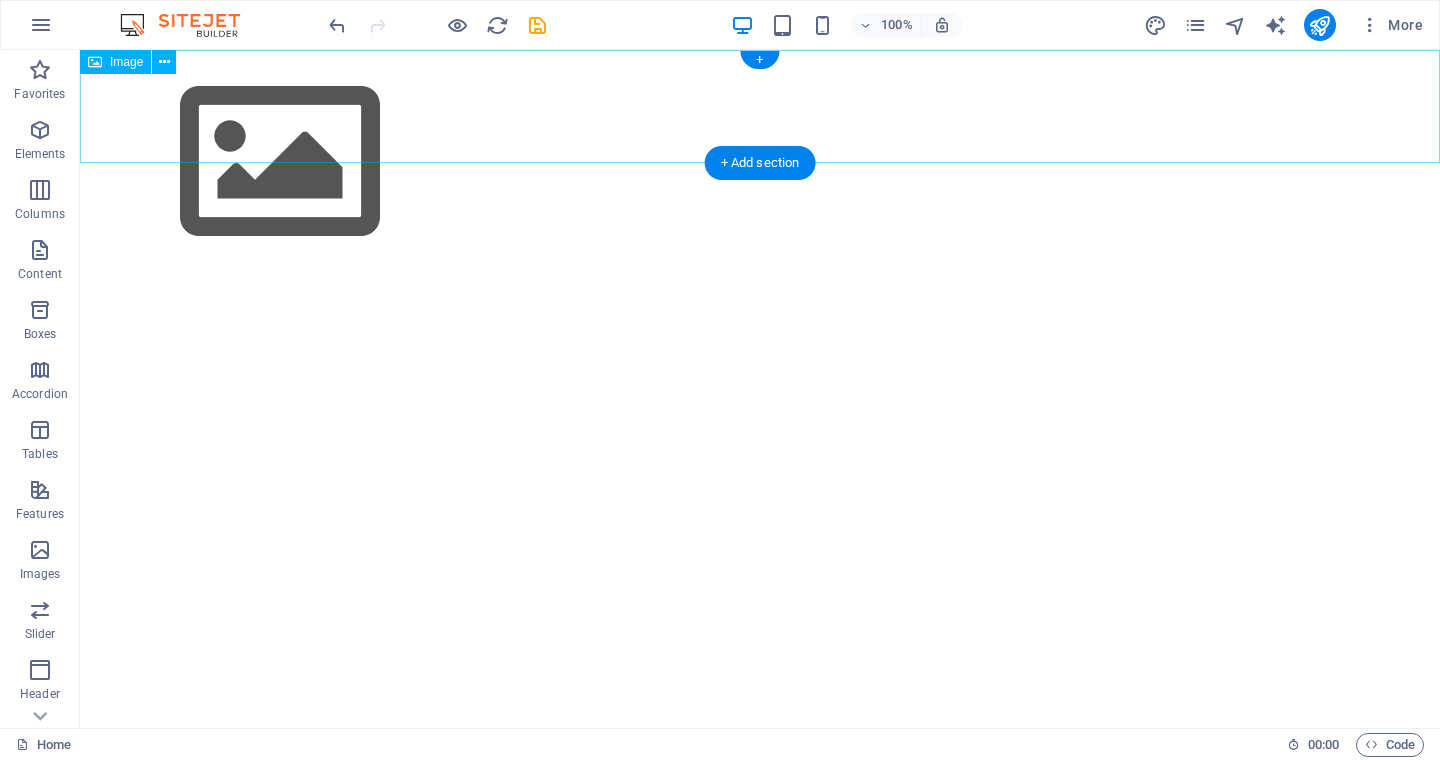 click at bounding box center [760, 162] 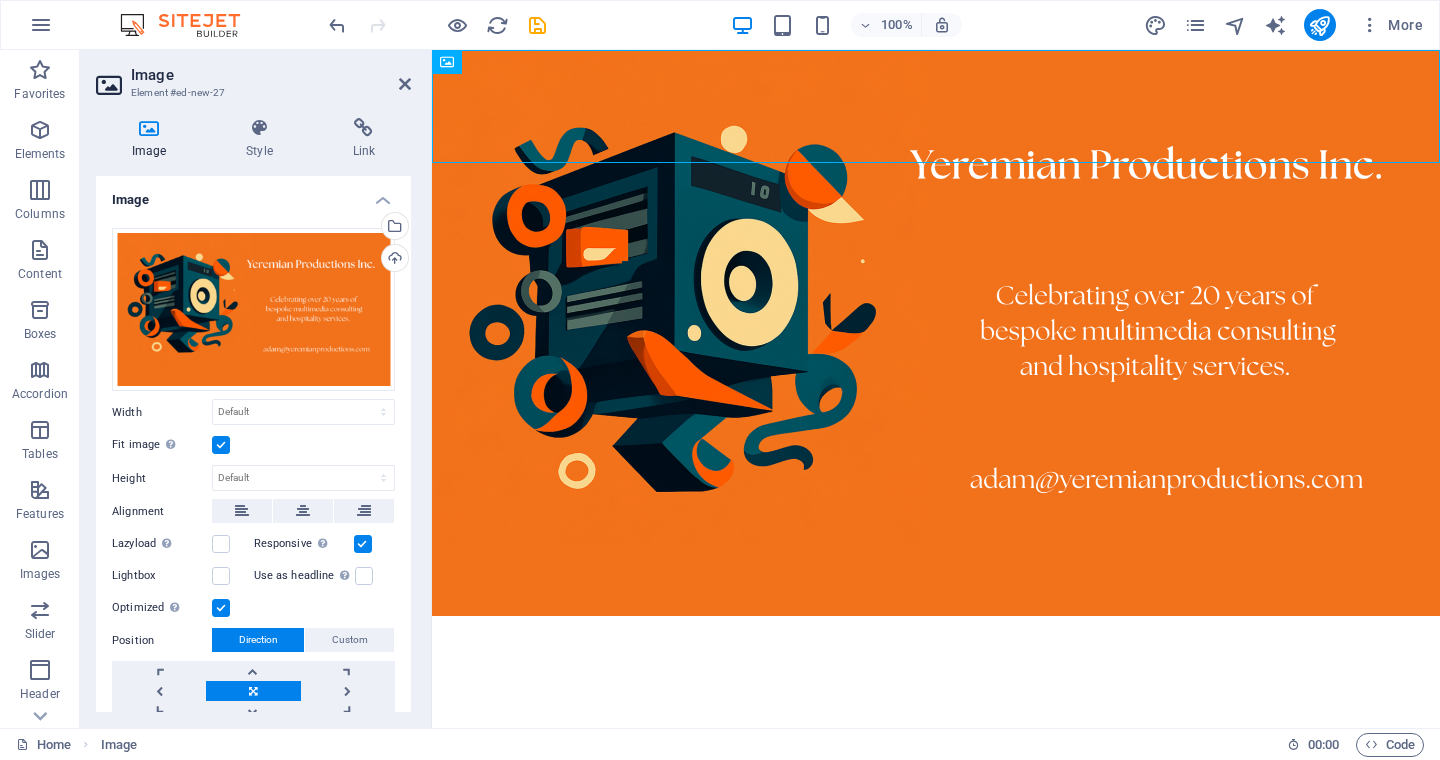 click on "Skip to main content" at bounding box center [936, 333] 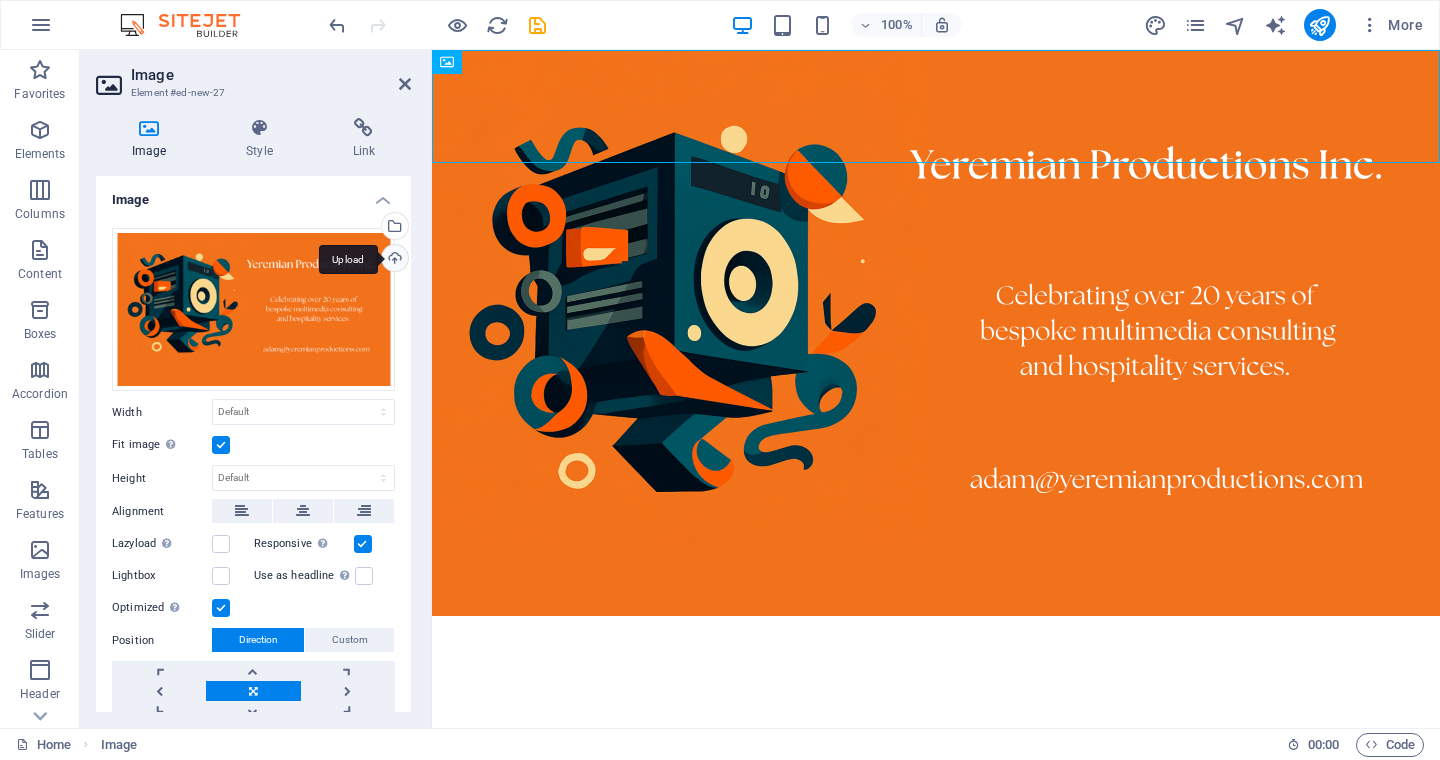 click on "Upload" at bounding box center [393, 260] 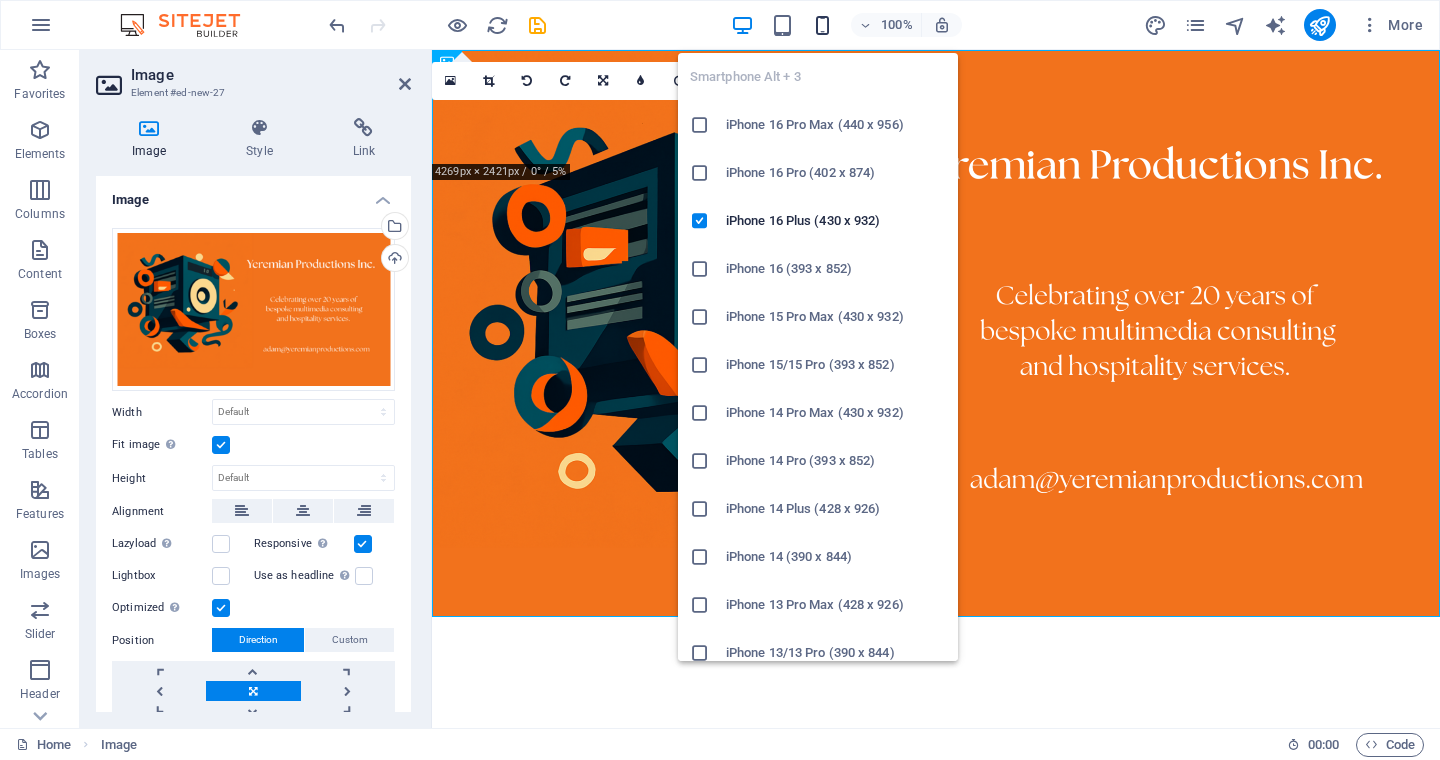 click at bounding box center [822, 25] 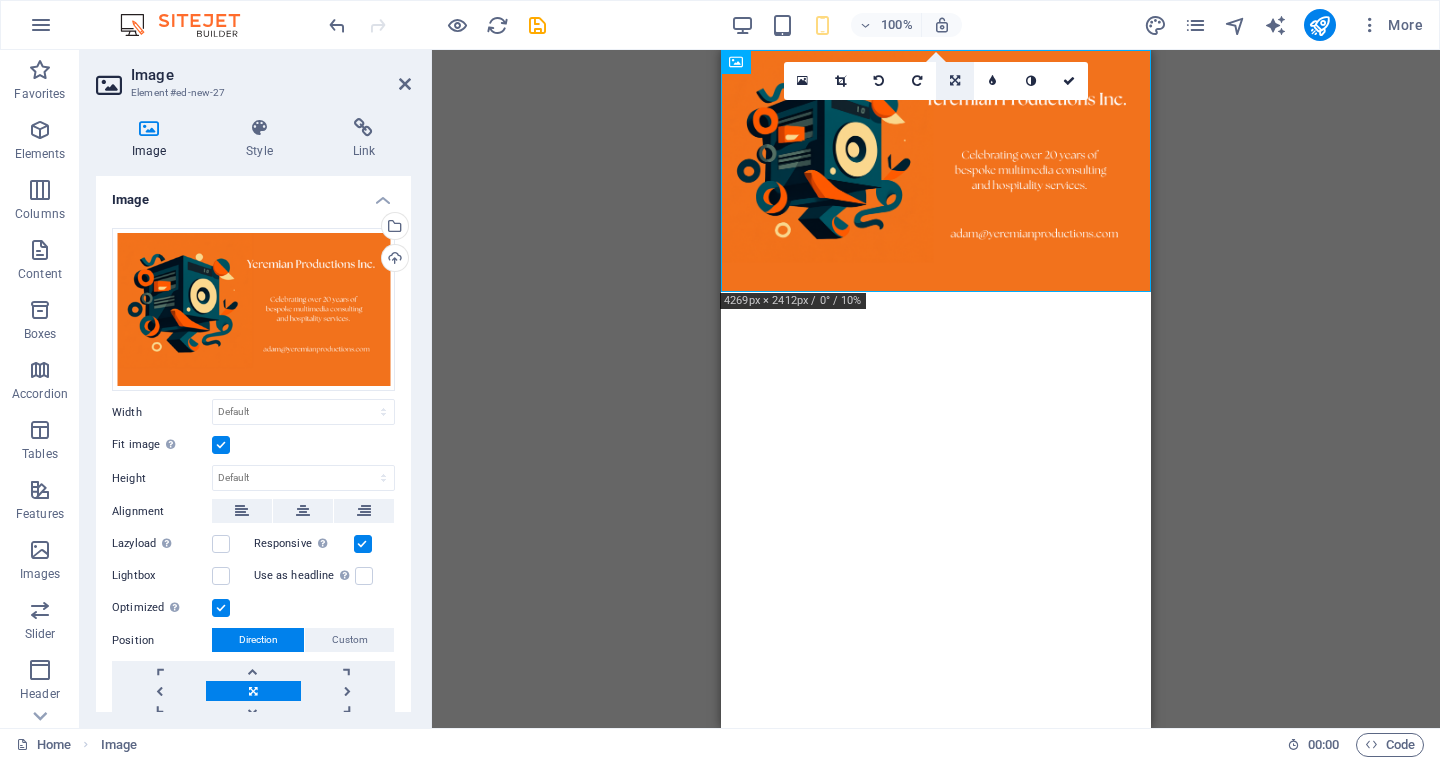 click at bounding box center (955, 81) 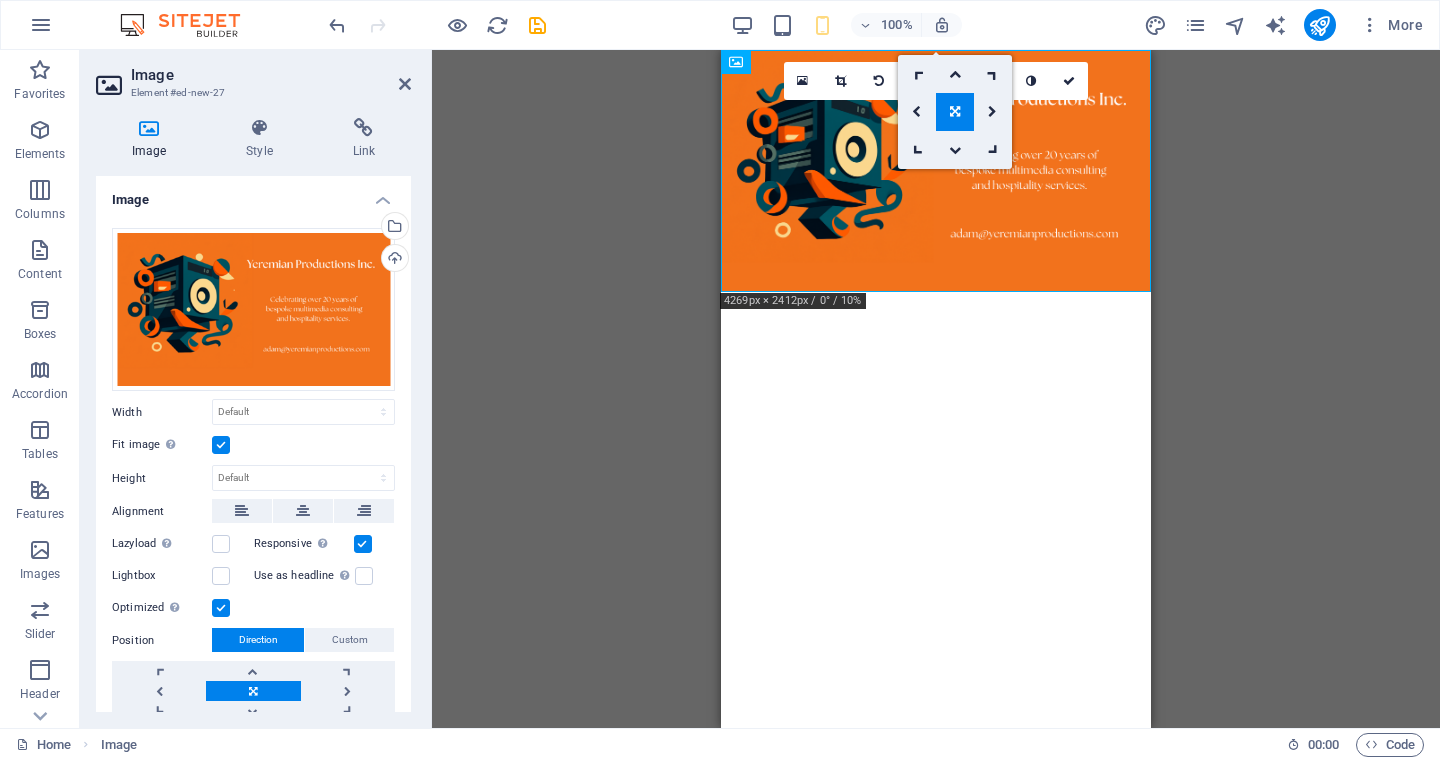 click at bounding box center [955, 112] 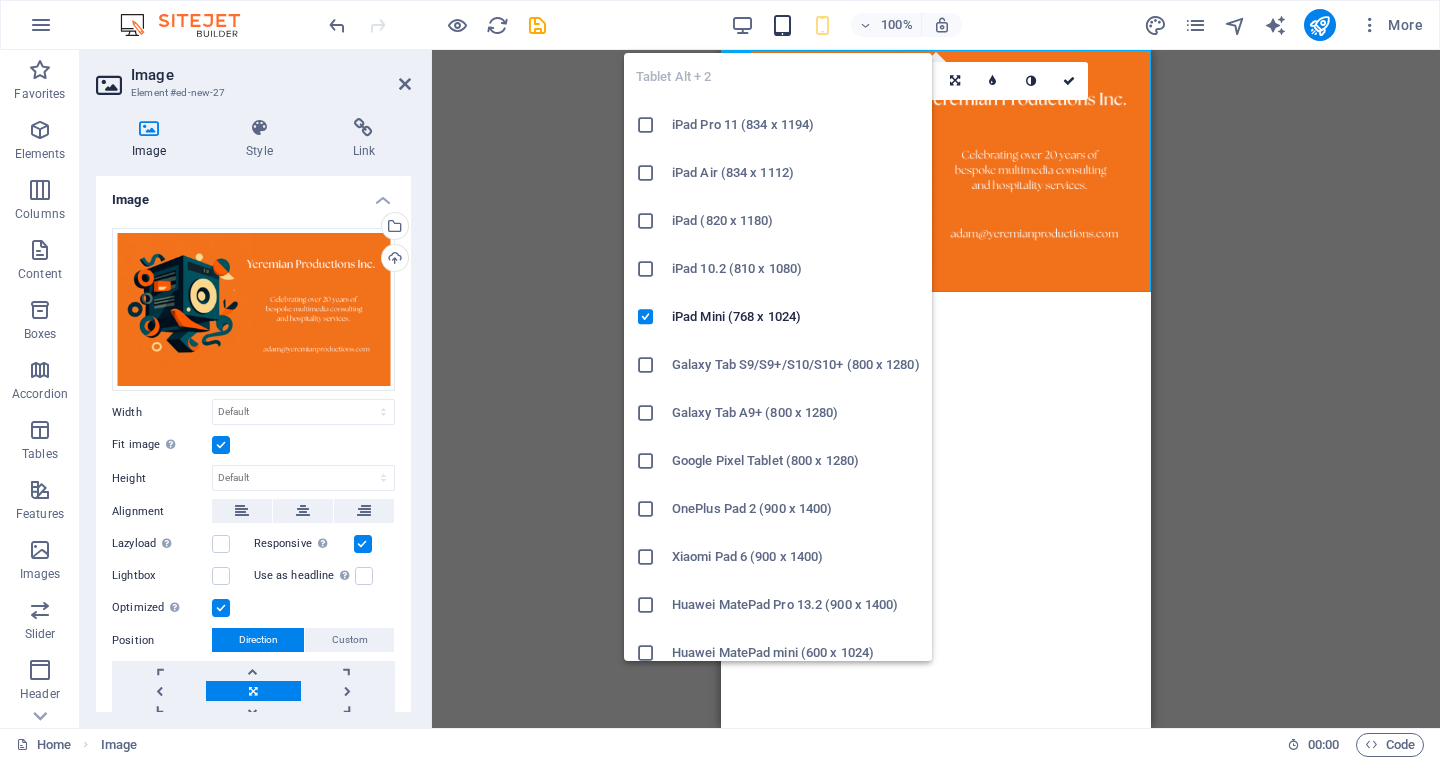 click at bounding box center [782, 25] 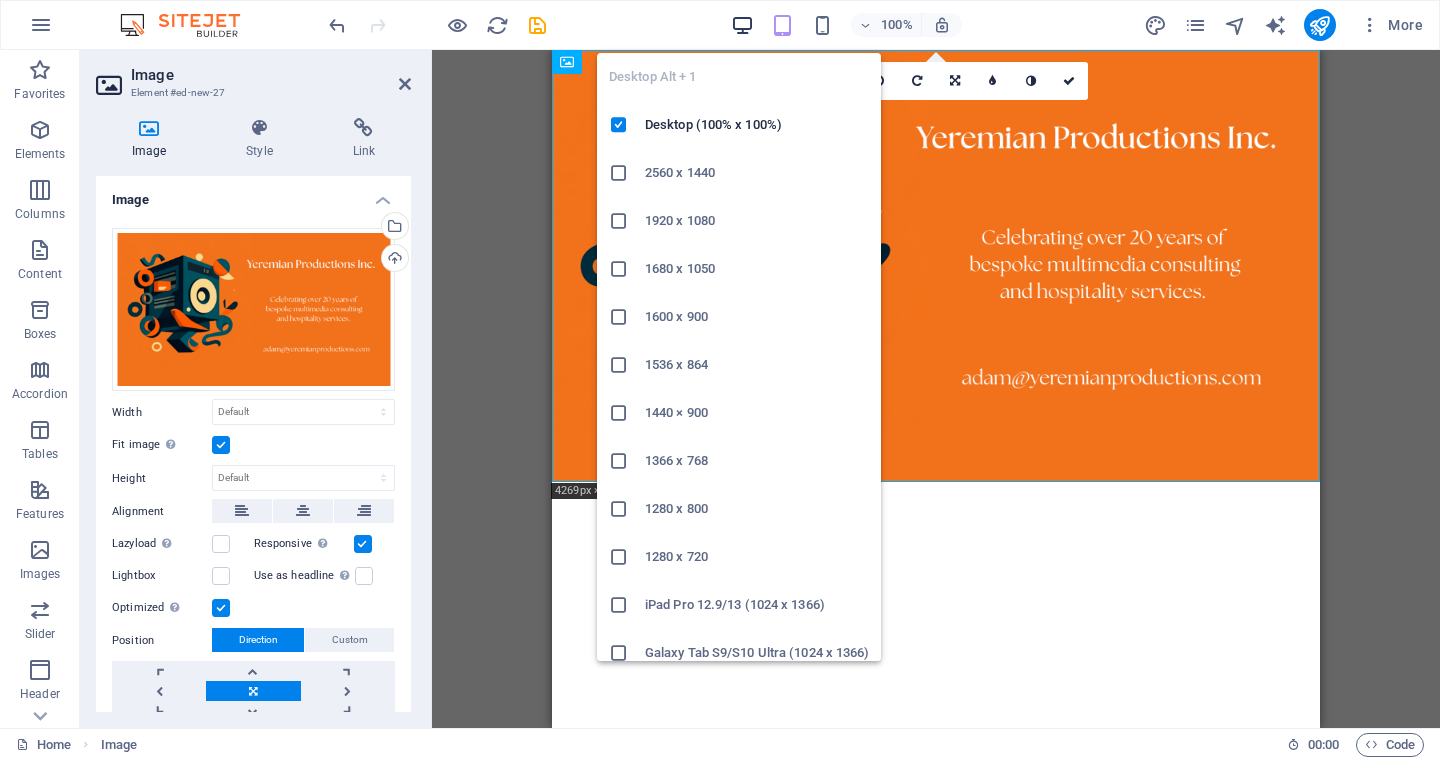 click at bounding box center [742, 25] 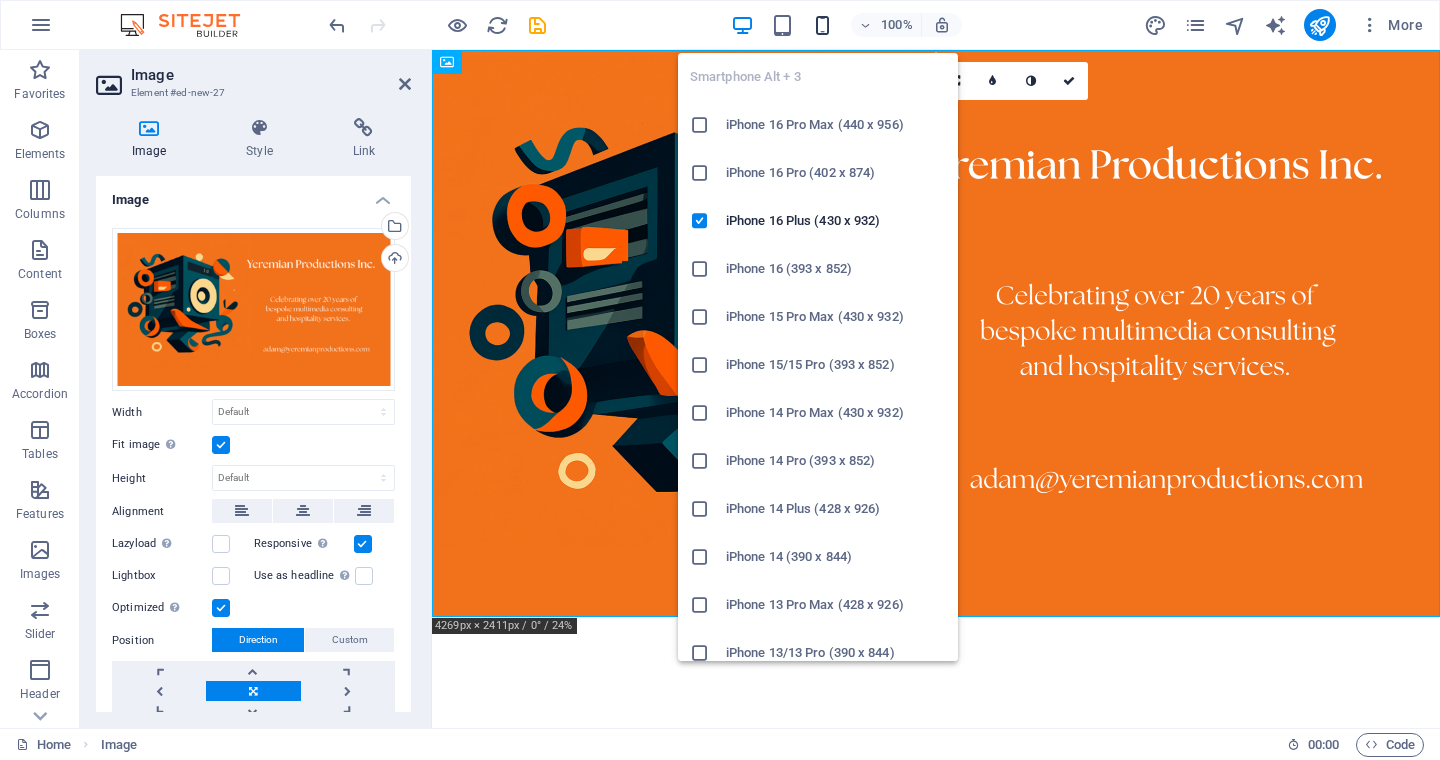 click at bounding box center [822, 25] 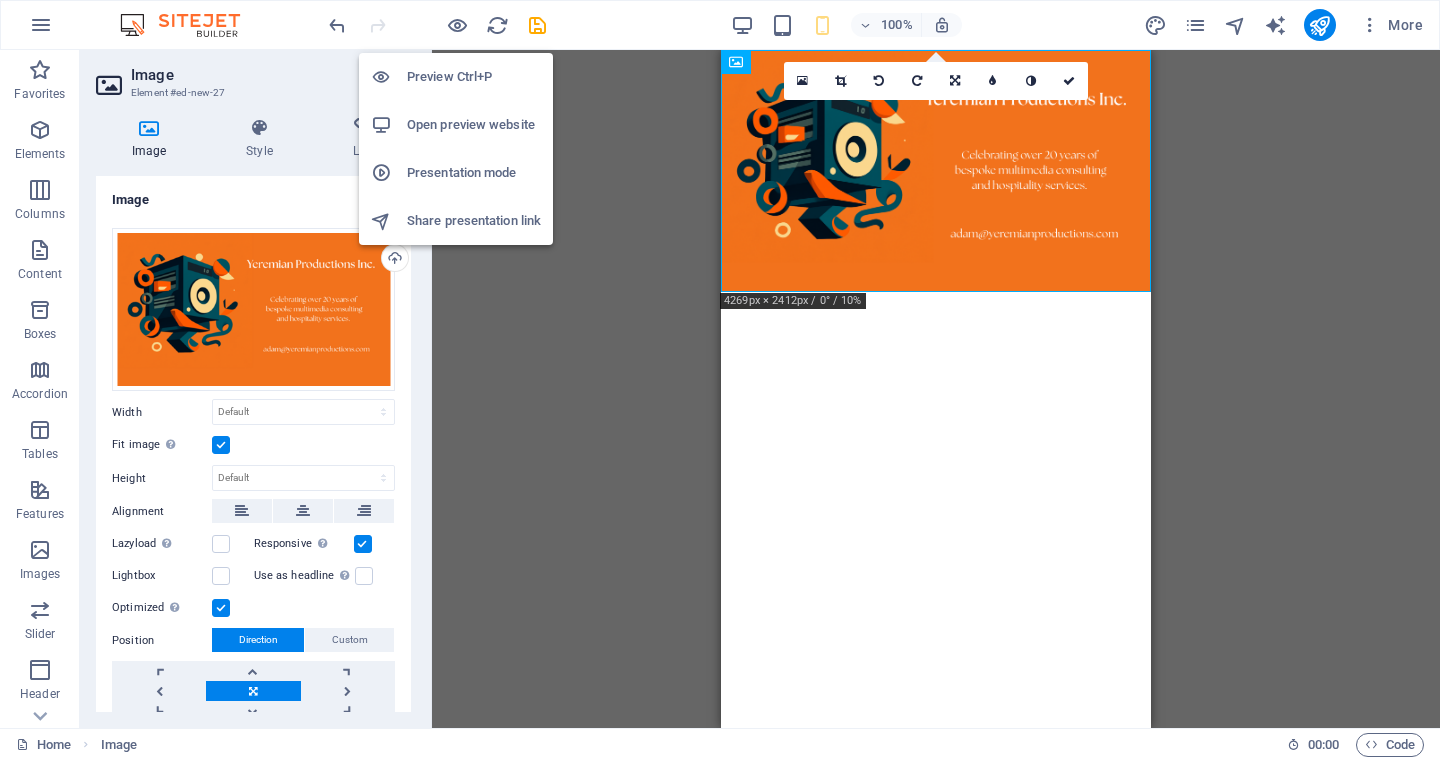 click on "Open preview website" at bounding box center [474, 125] 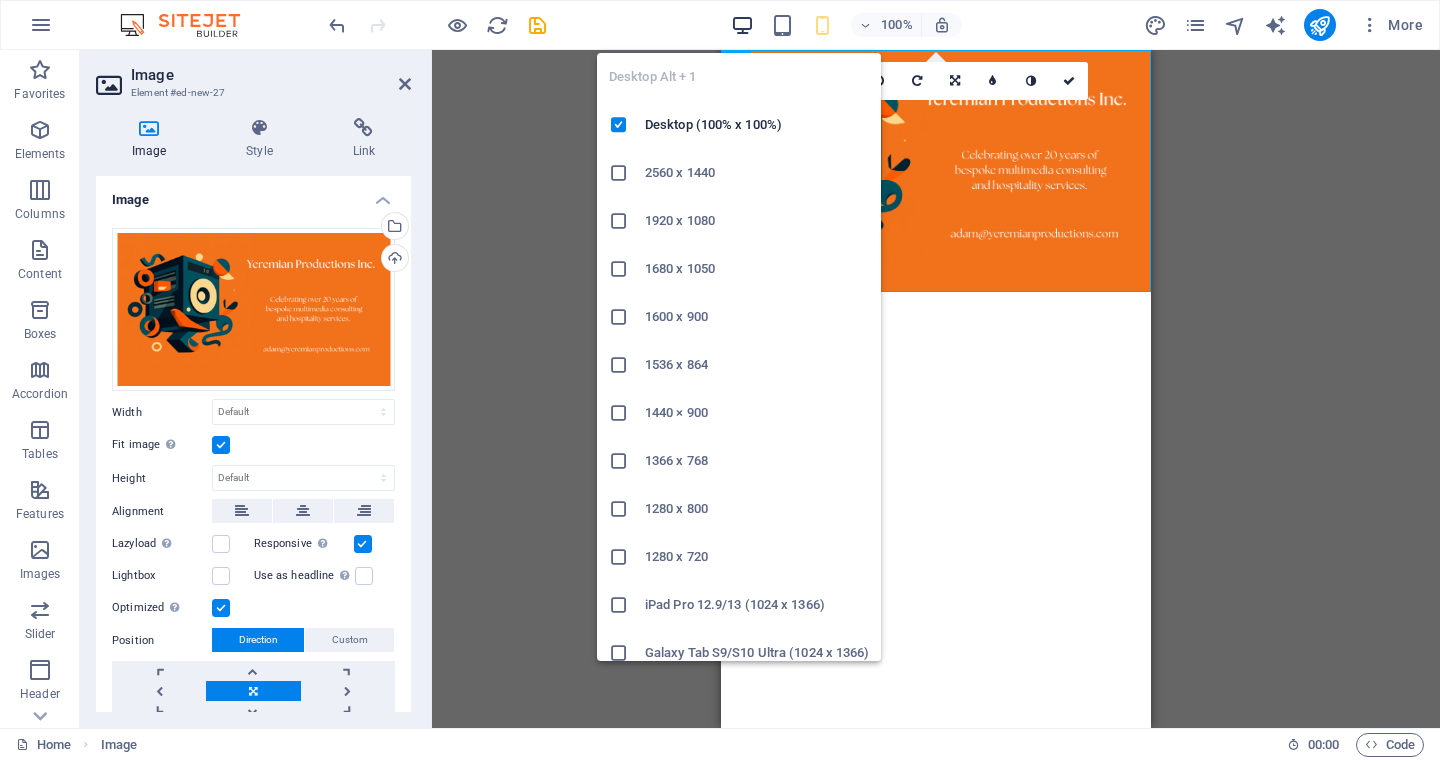 click at bounding box center [742, 25] 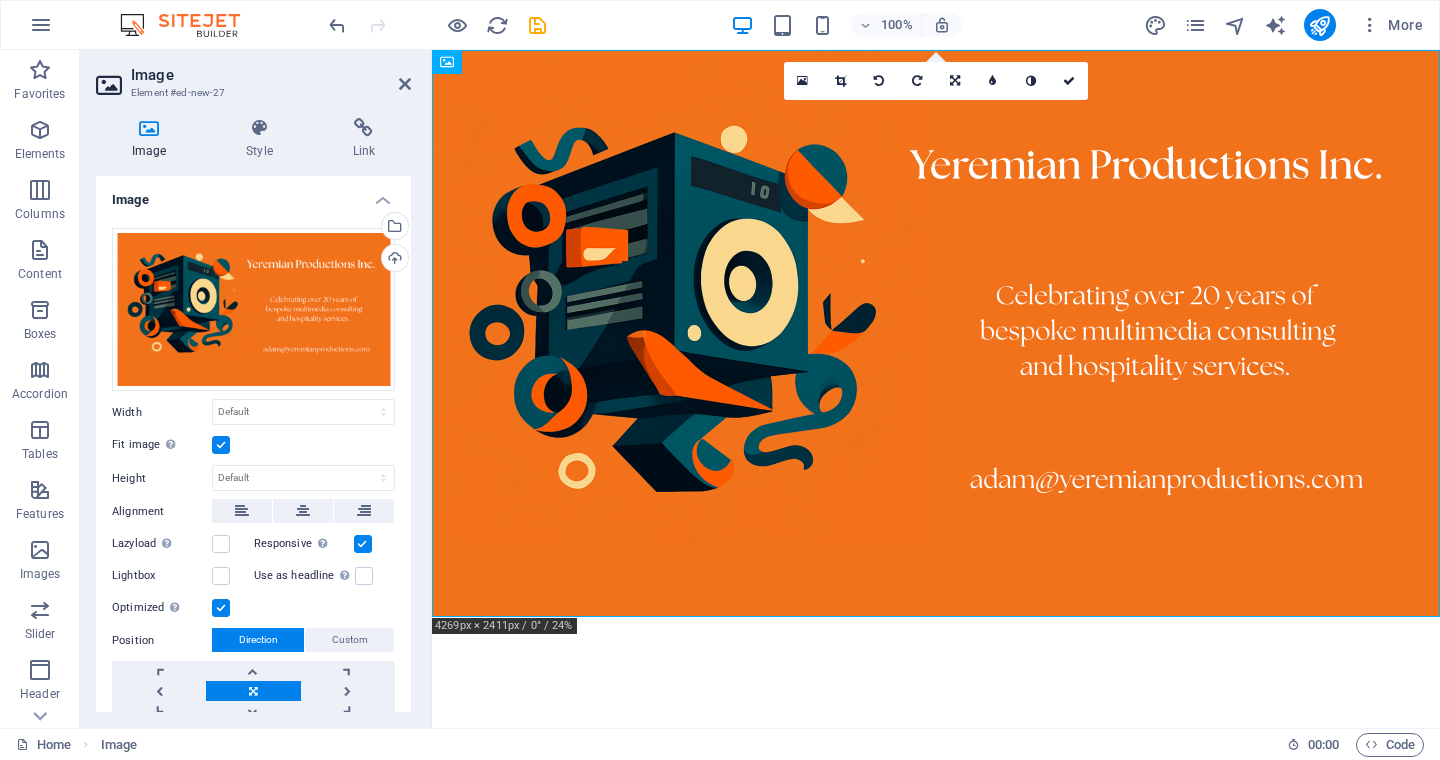 click at bounding box center (221, 445) 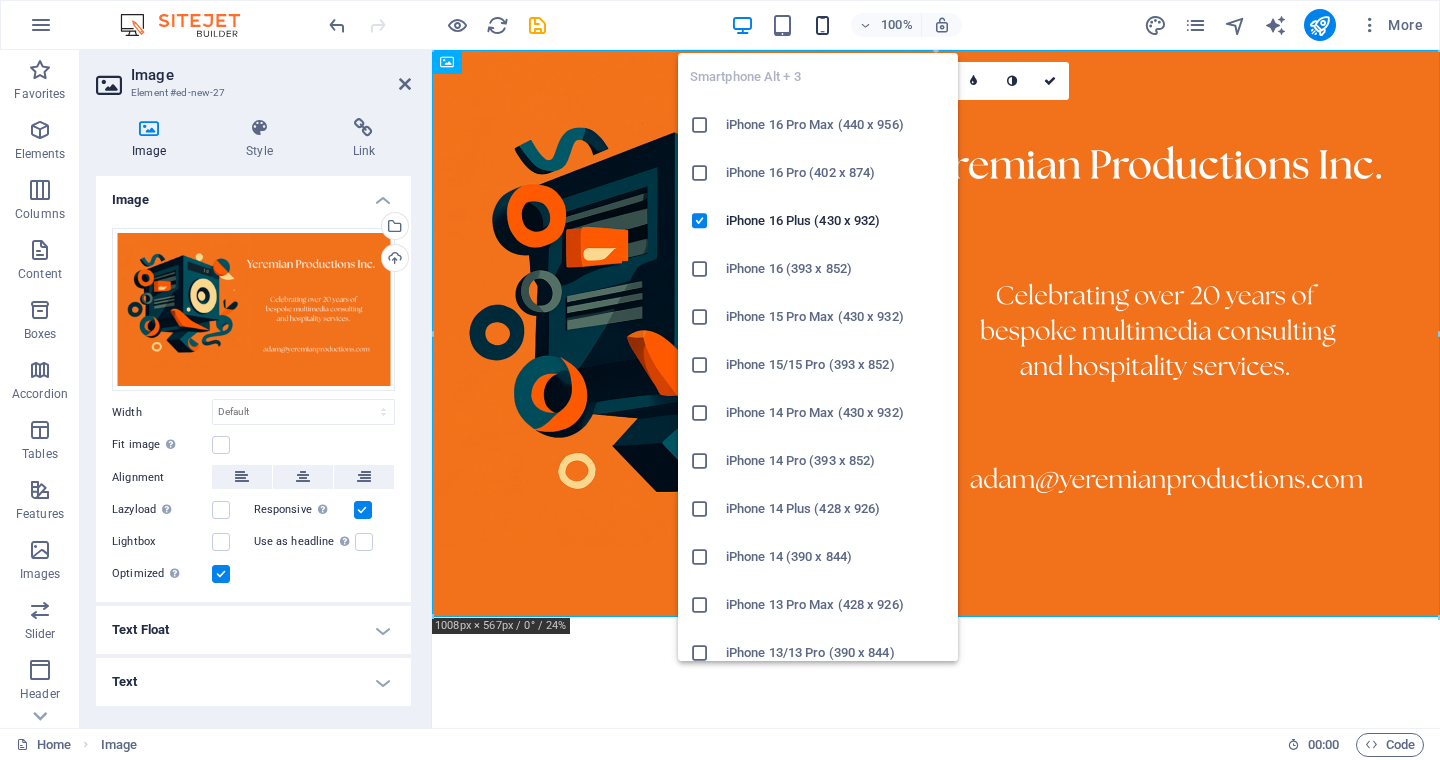click at bounding box center [822, 25] 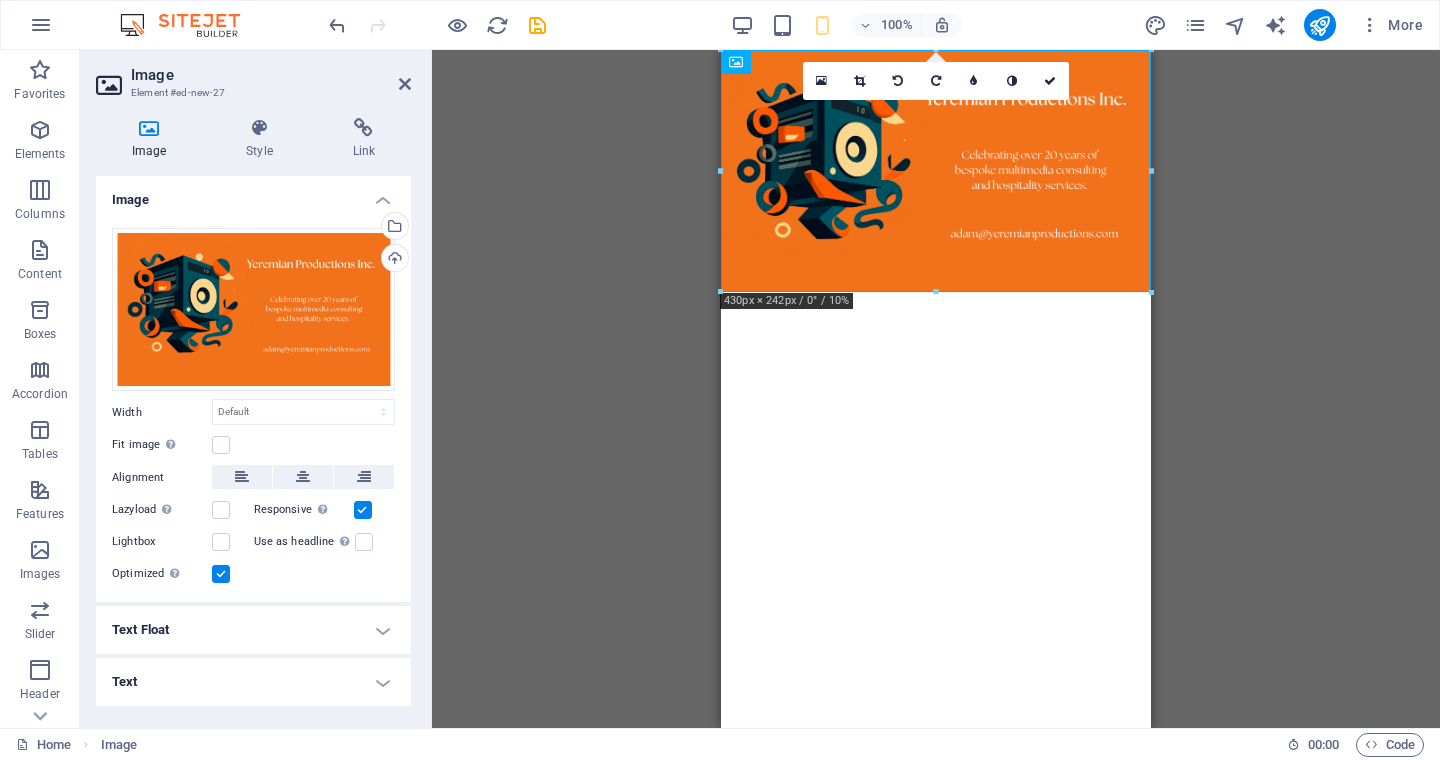 click on "100%" at bounding box center (846, 25) 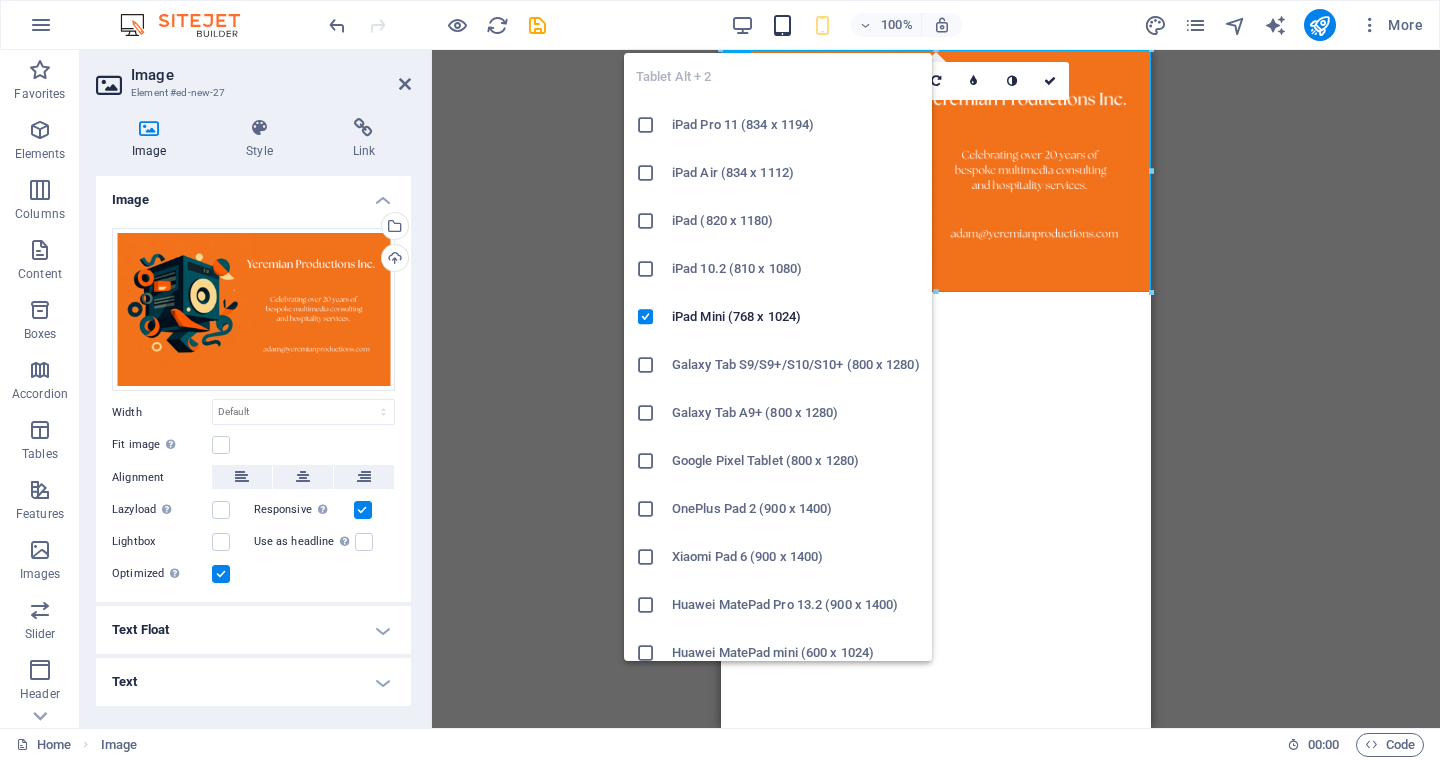 click at bounding box center [782, 25] 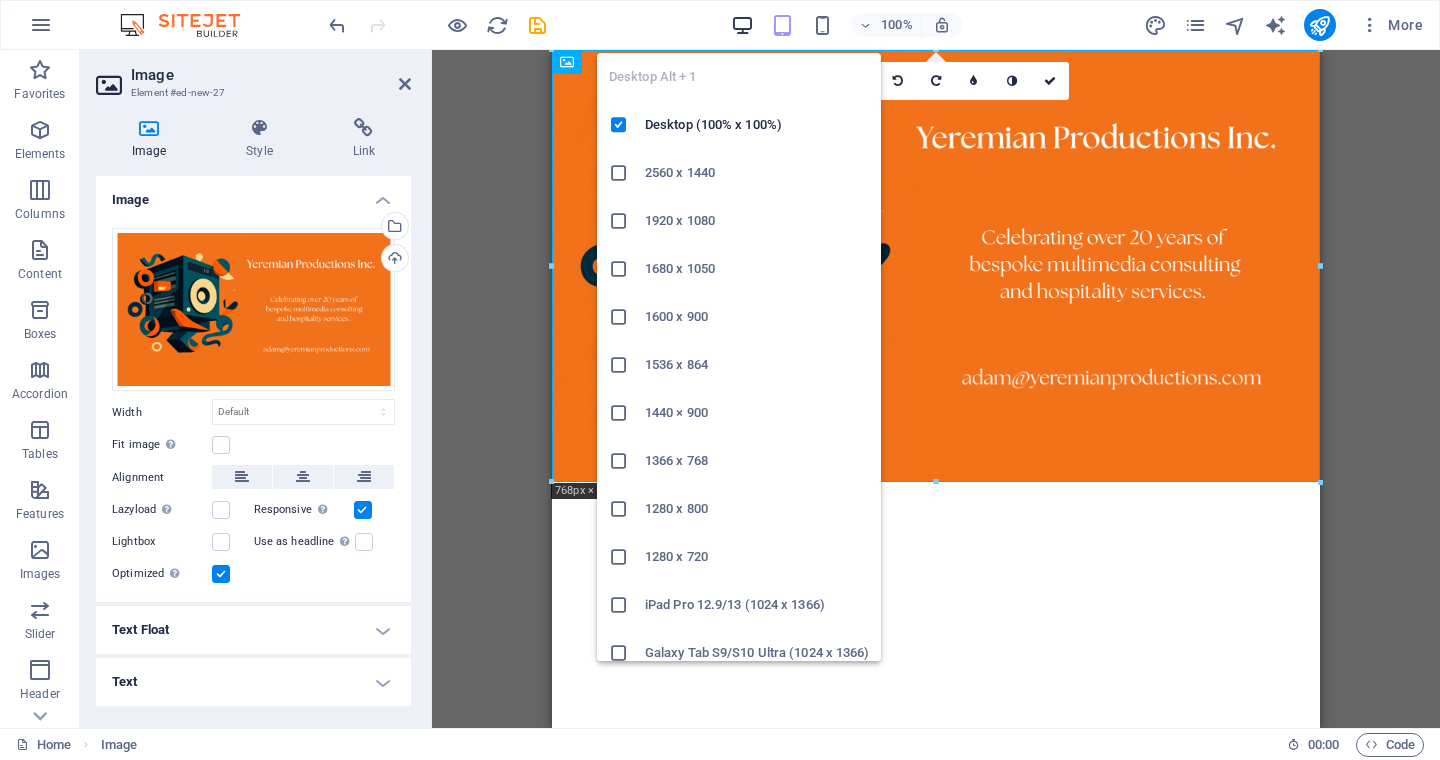 click at bounding box center [742, 25] 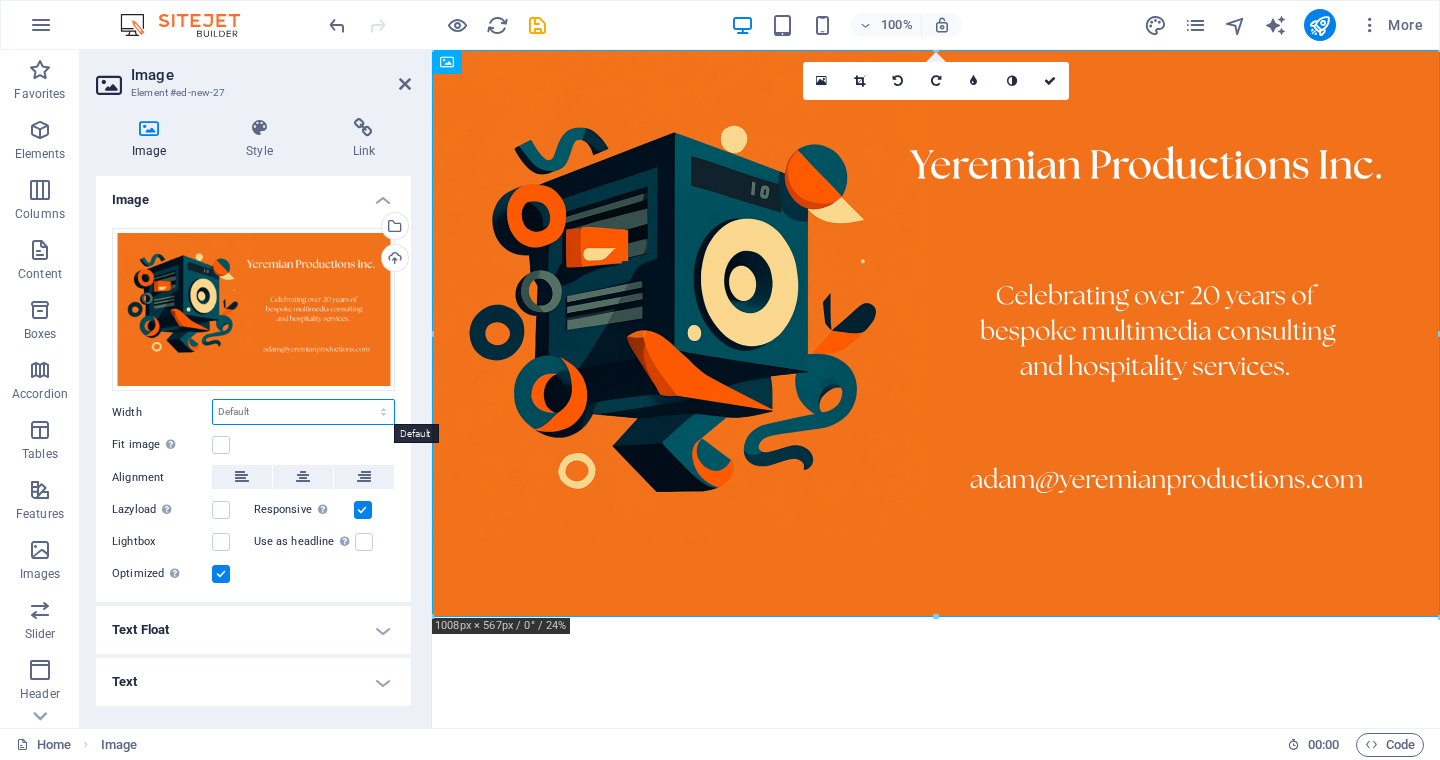 click on "Default auto px rem % em vh vw" at bounding box center (303, 412) 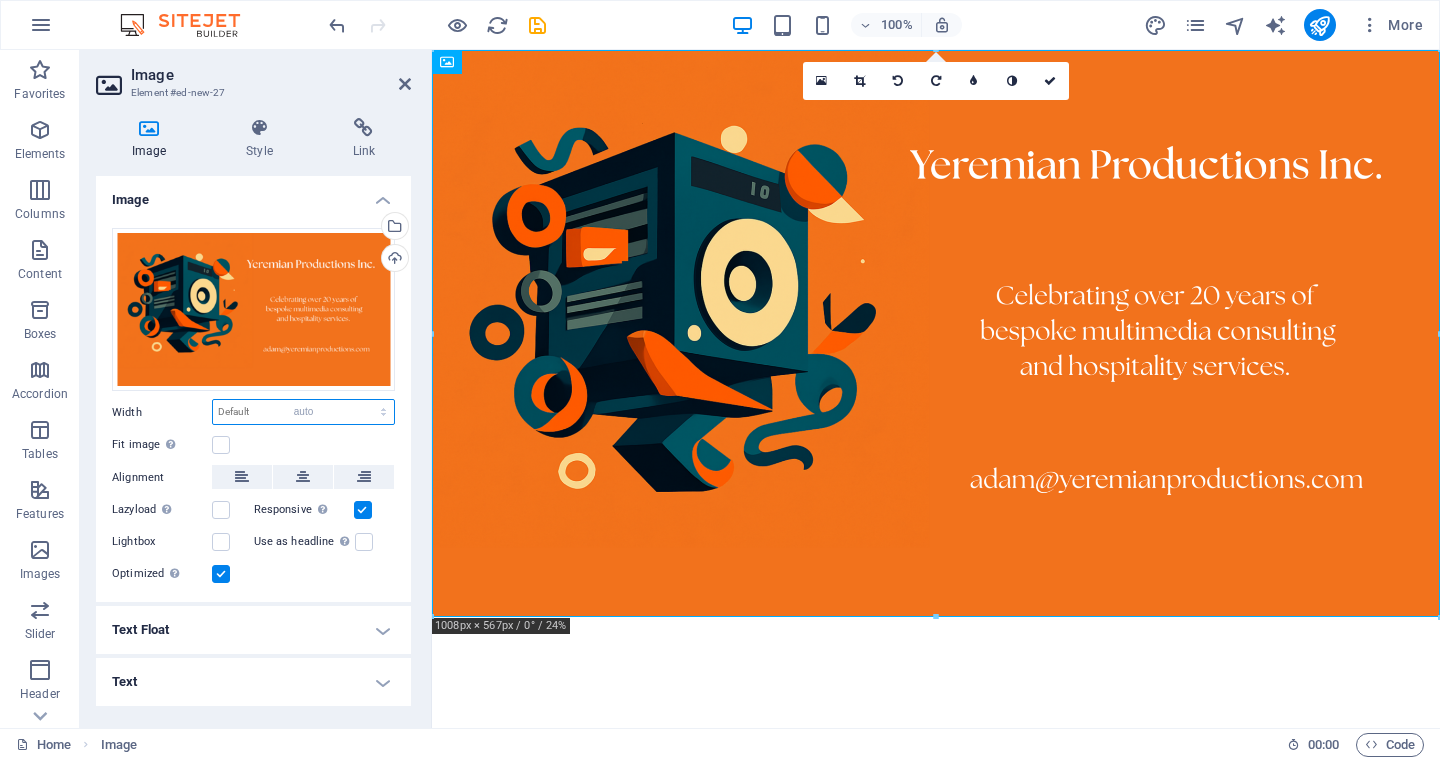 select on "DISABLED_OPTION_VALUE" 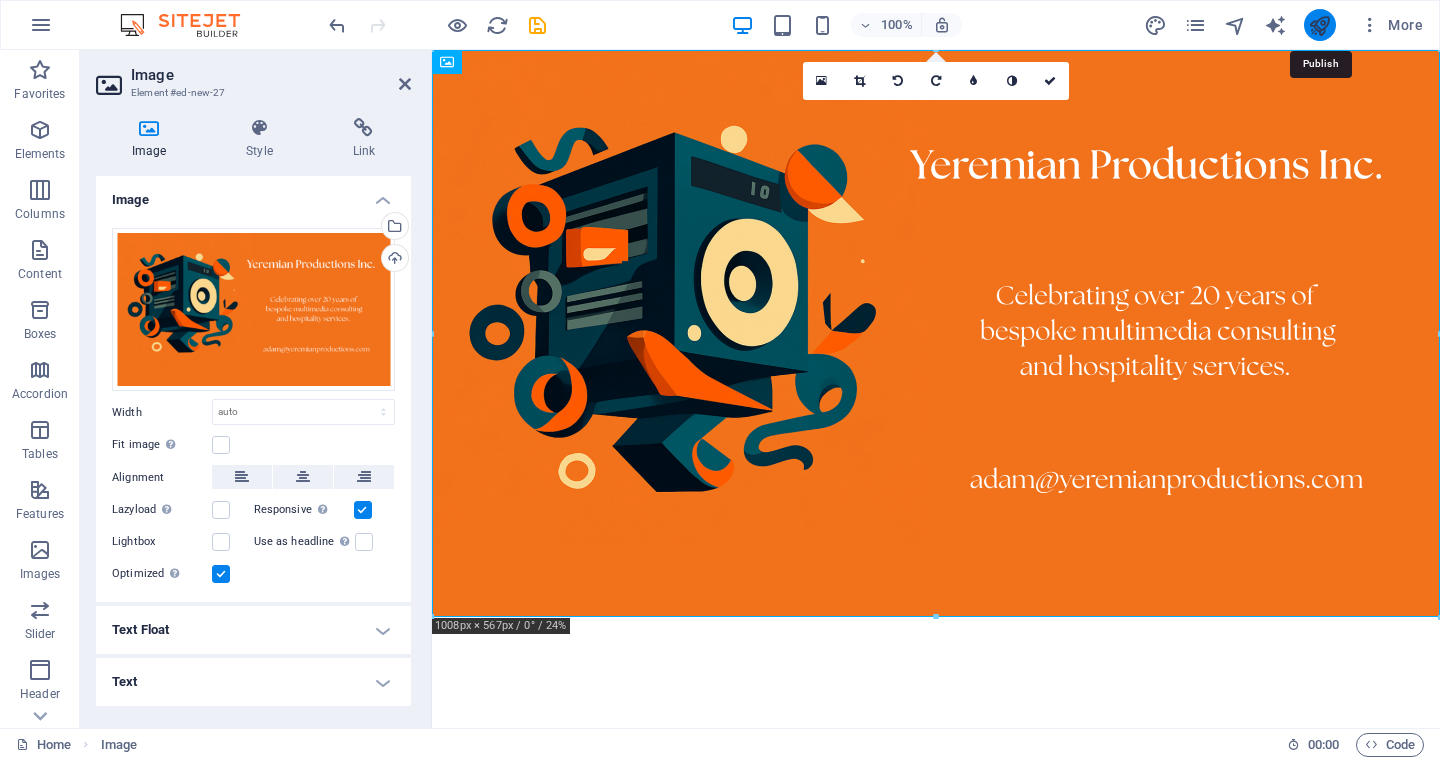 click at bounding box center (1319, 25) 